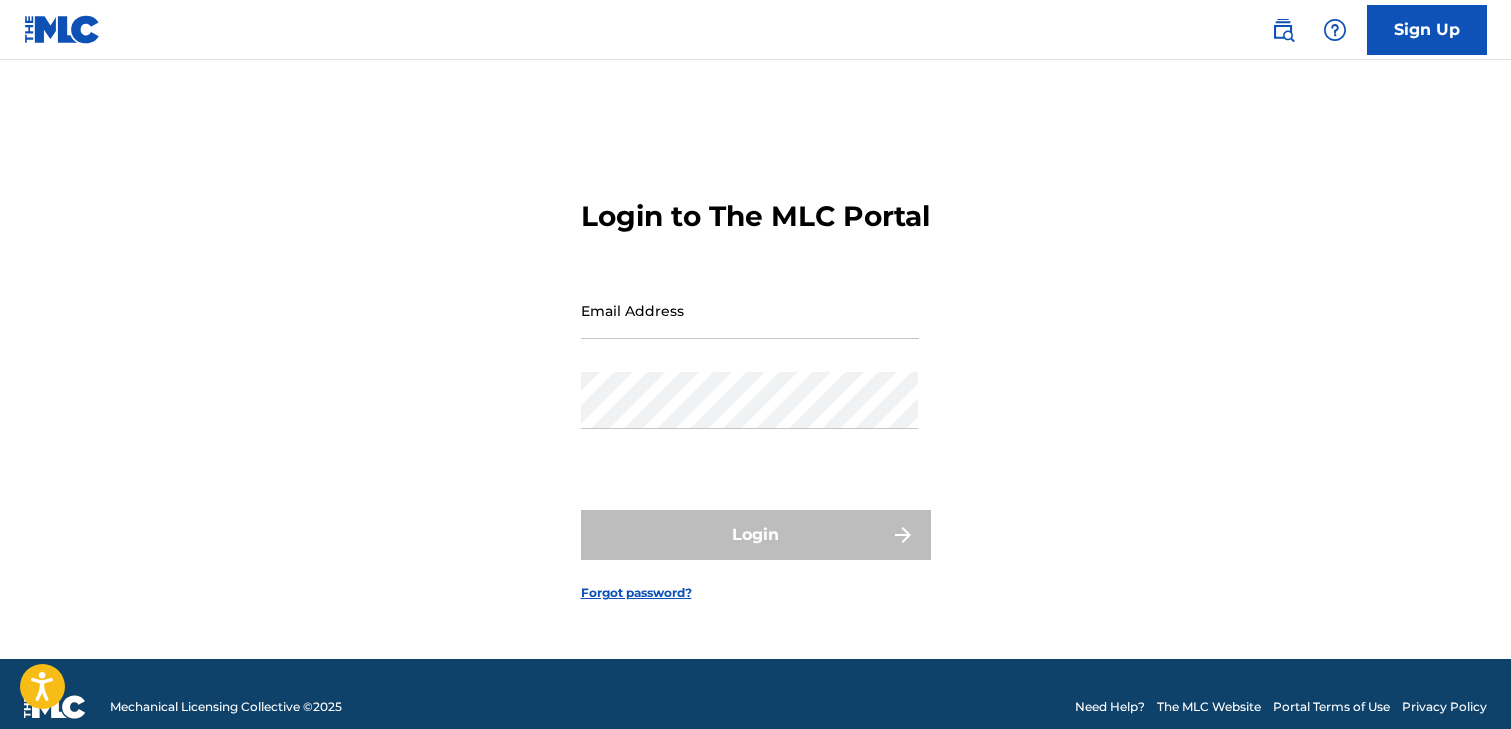 scroll, scrollTop: 0, scrollLeft: 0, axis: both 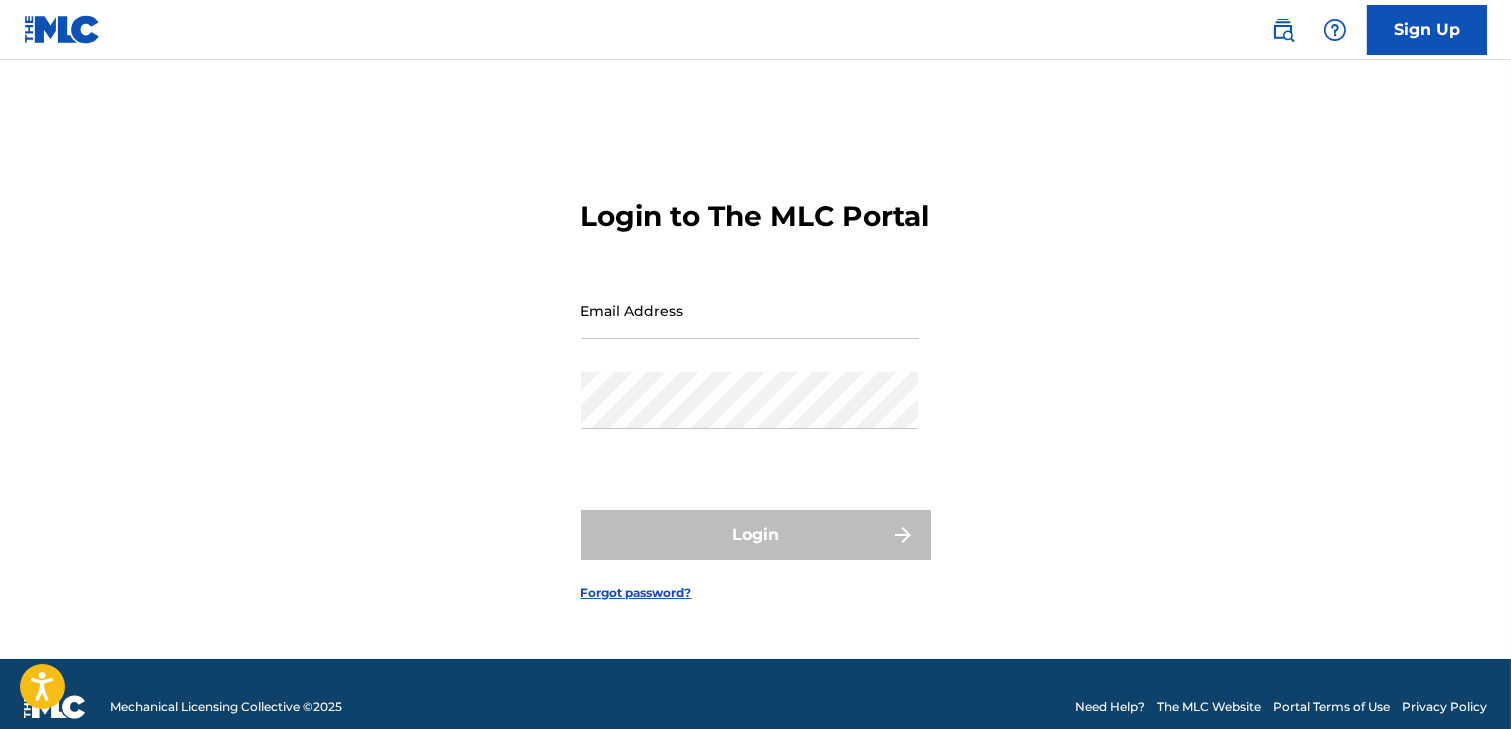 click on "Email Address" at bounding box center (750, 310) 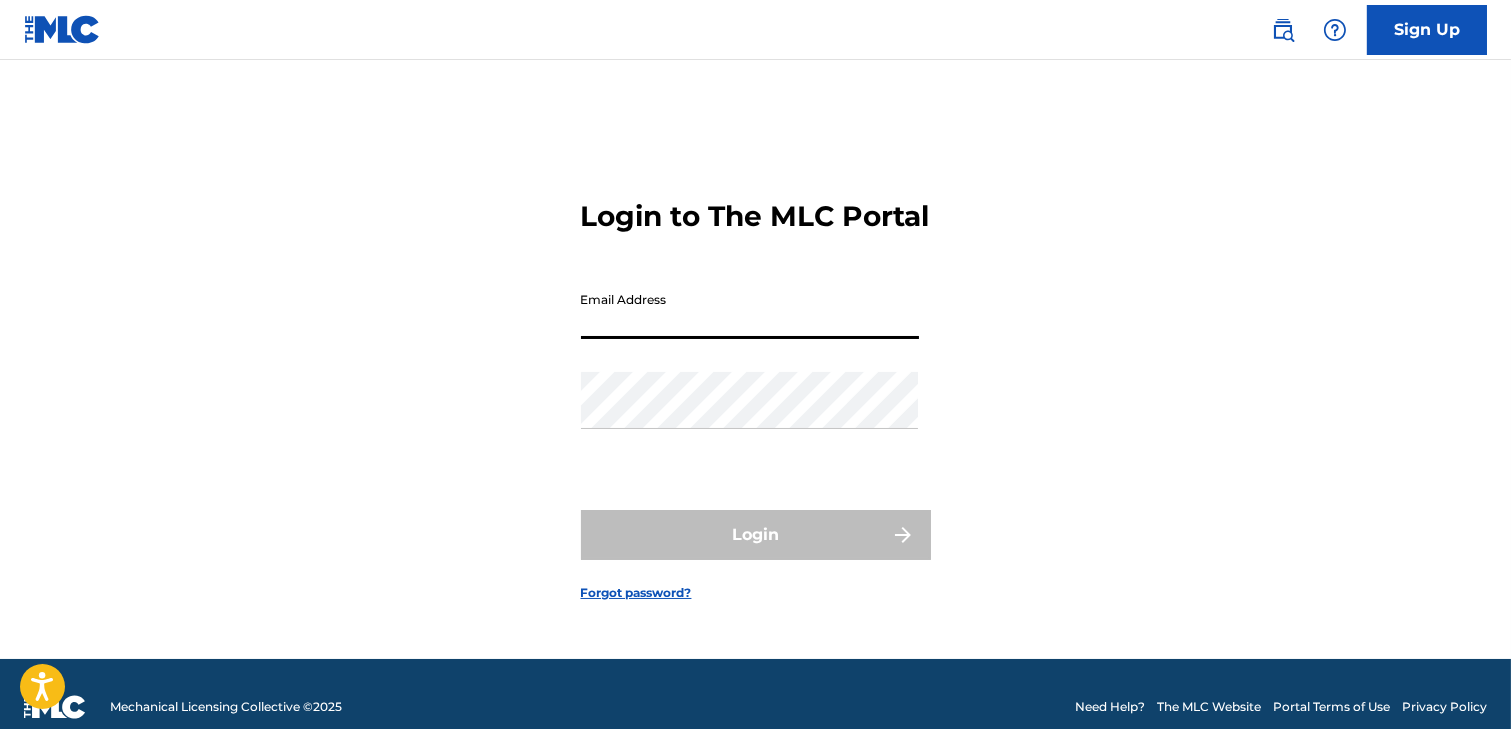 type on "[EMAIL]" 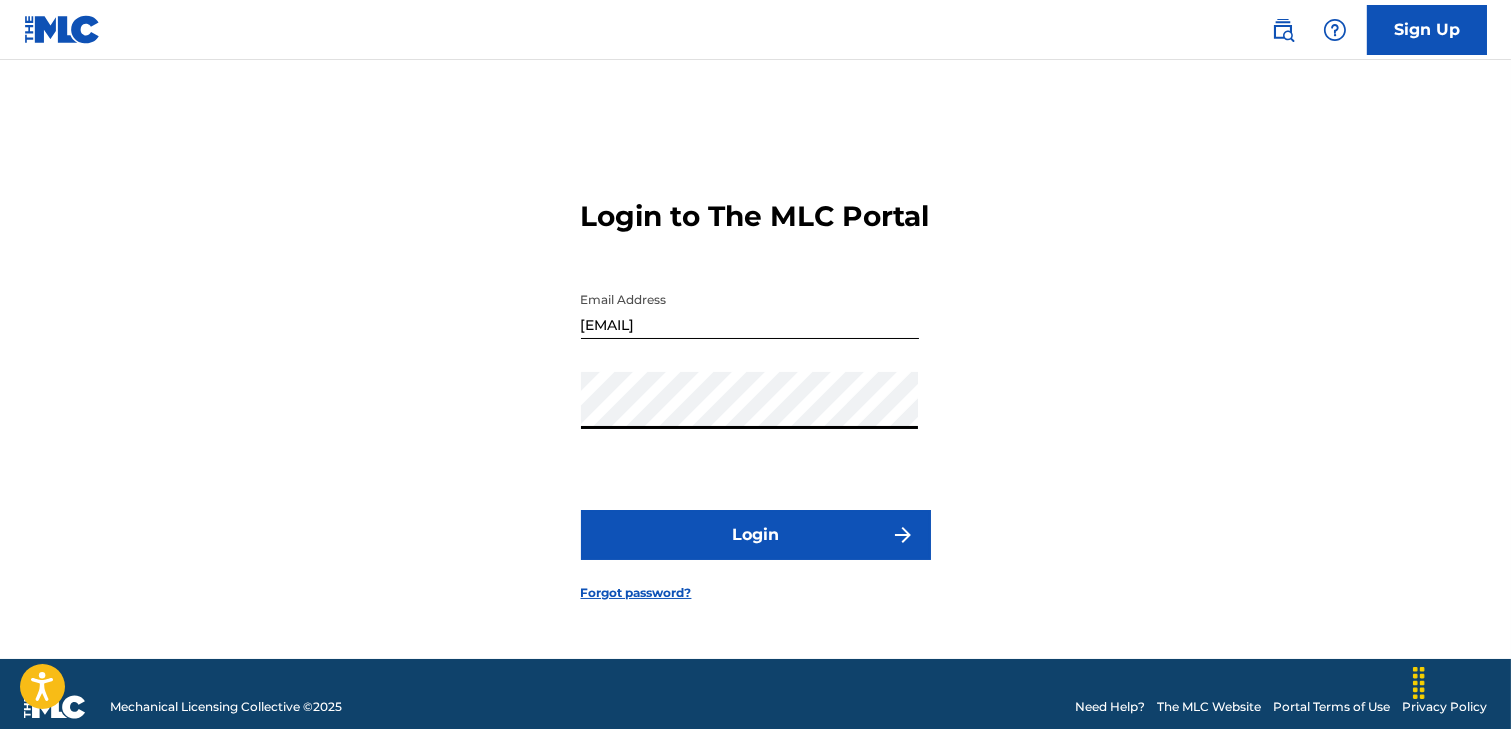 click on "Login" at bounding box center [756, 535] 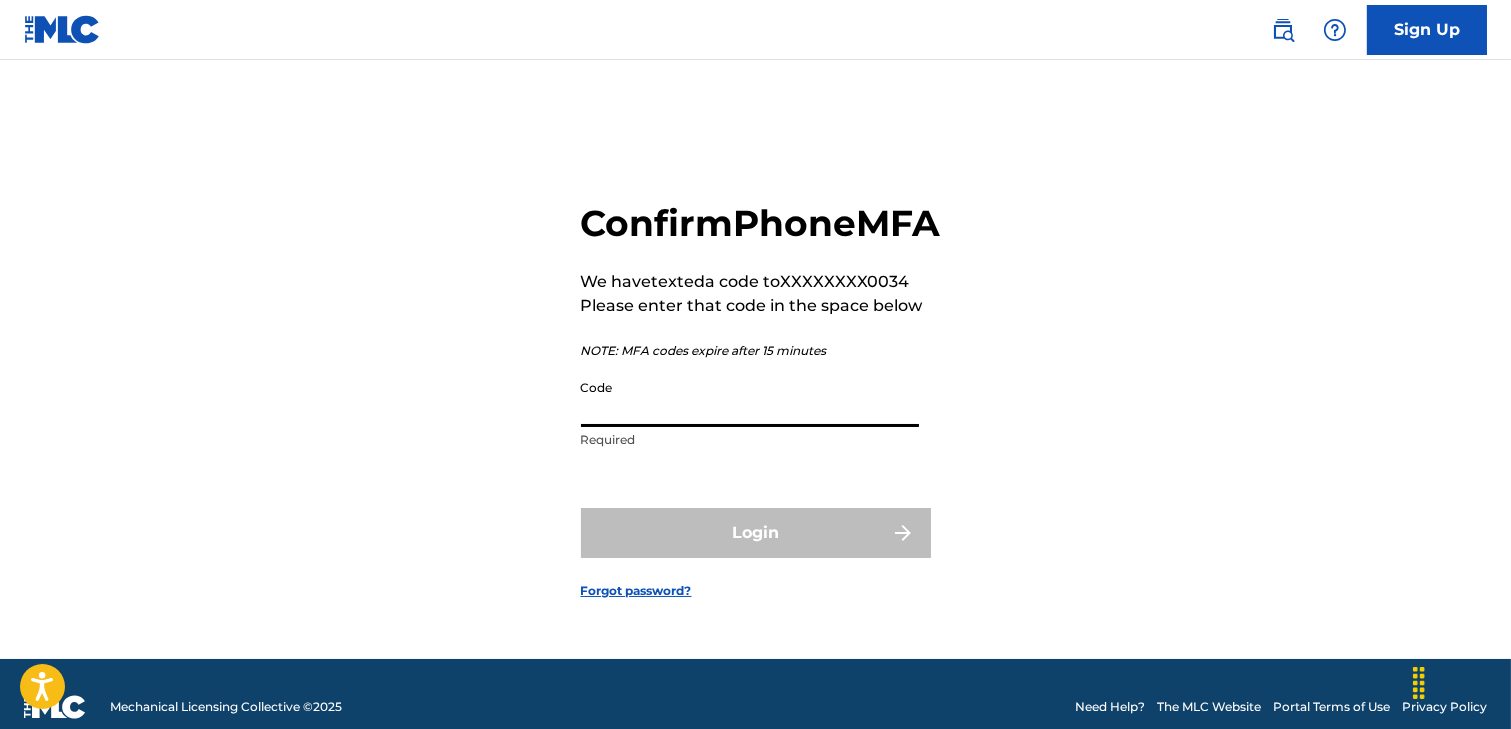 click on "Code" at bounding box center [750, 398] 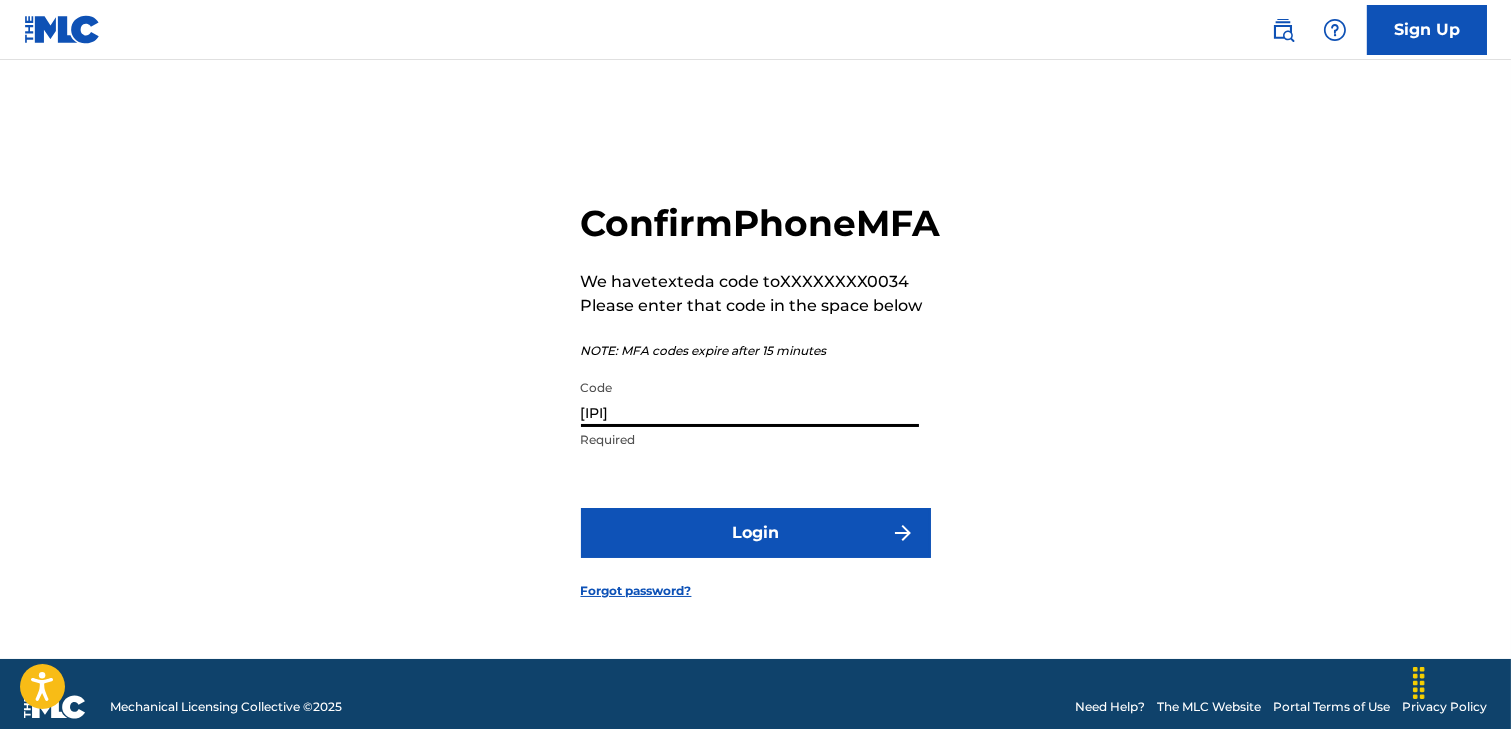 type on "[IPI]" 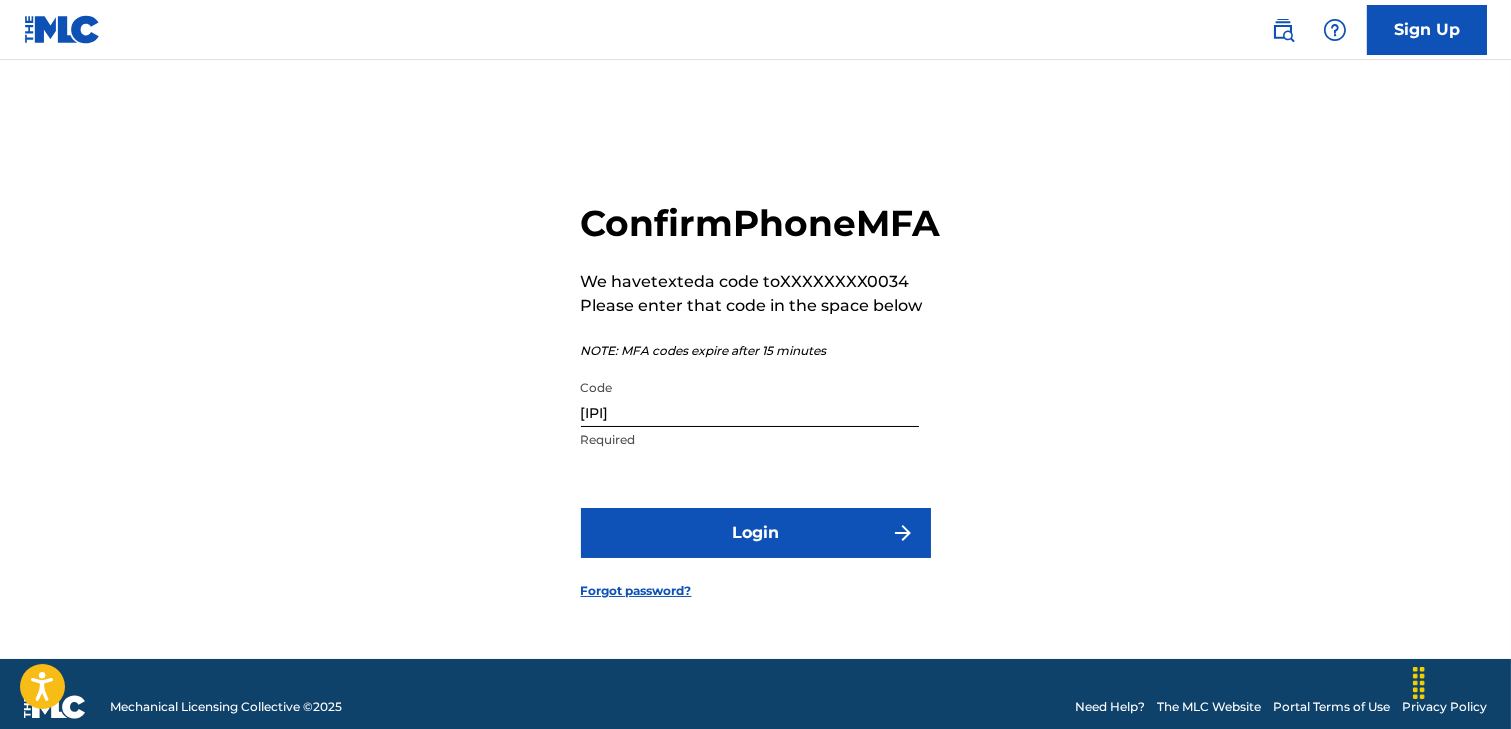 click on "Login" at bounding box center (756, 533) 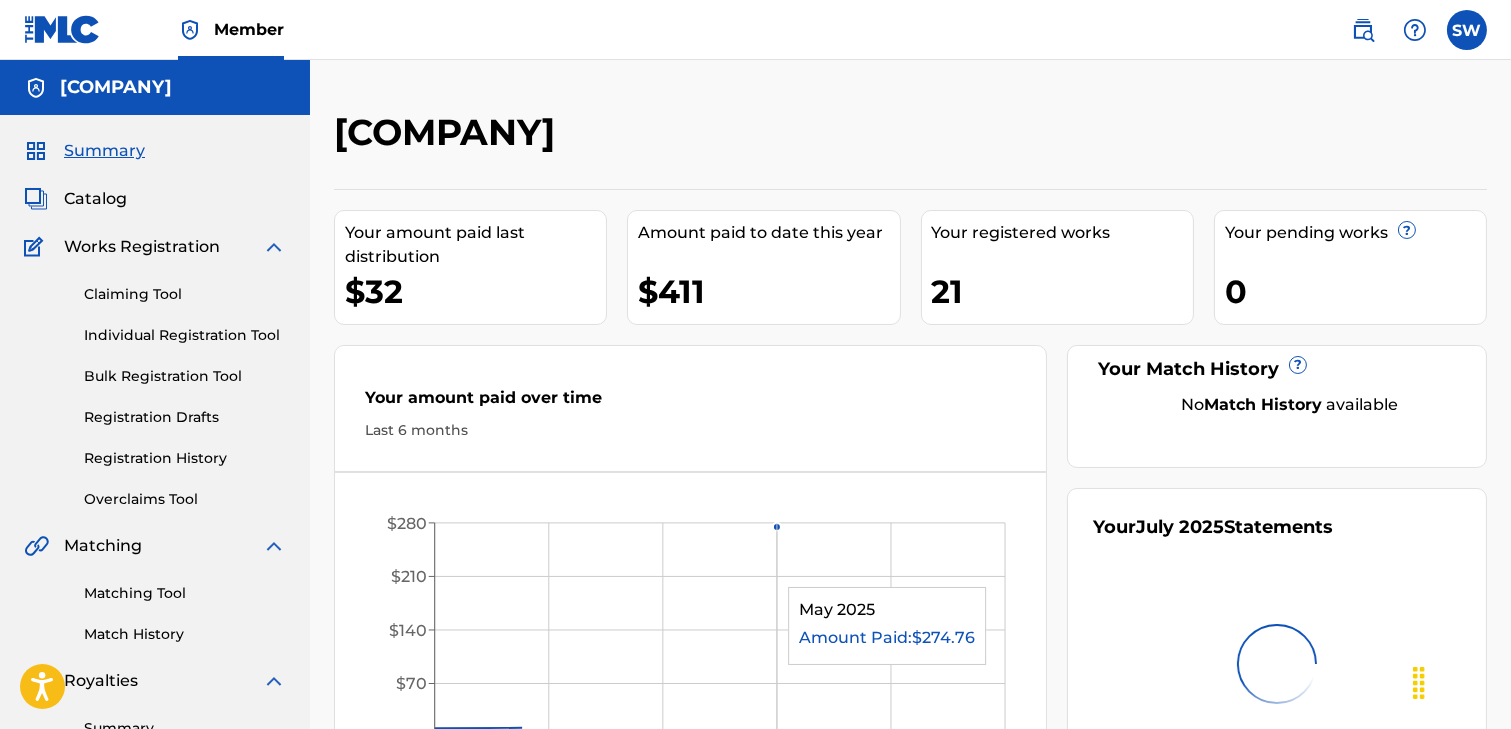 scroll, scrollTop: 0, scrollLeft: 0, axis: both 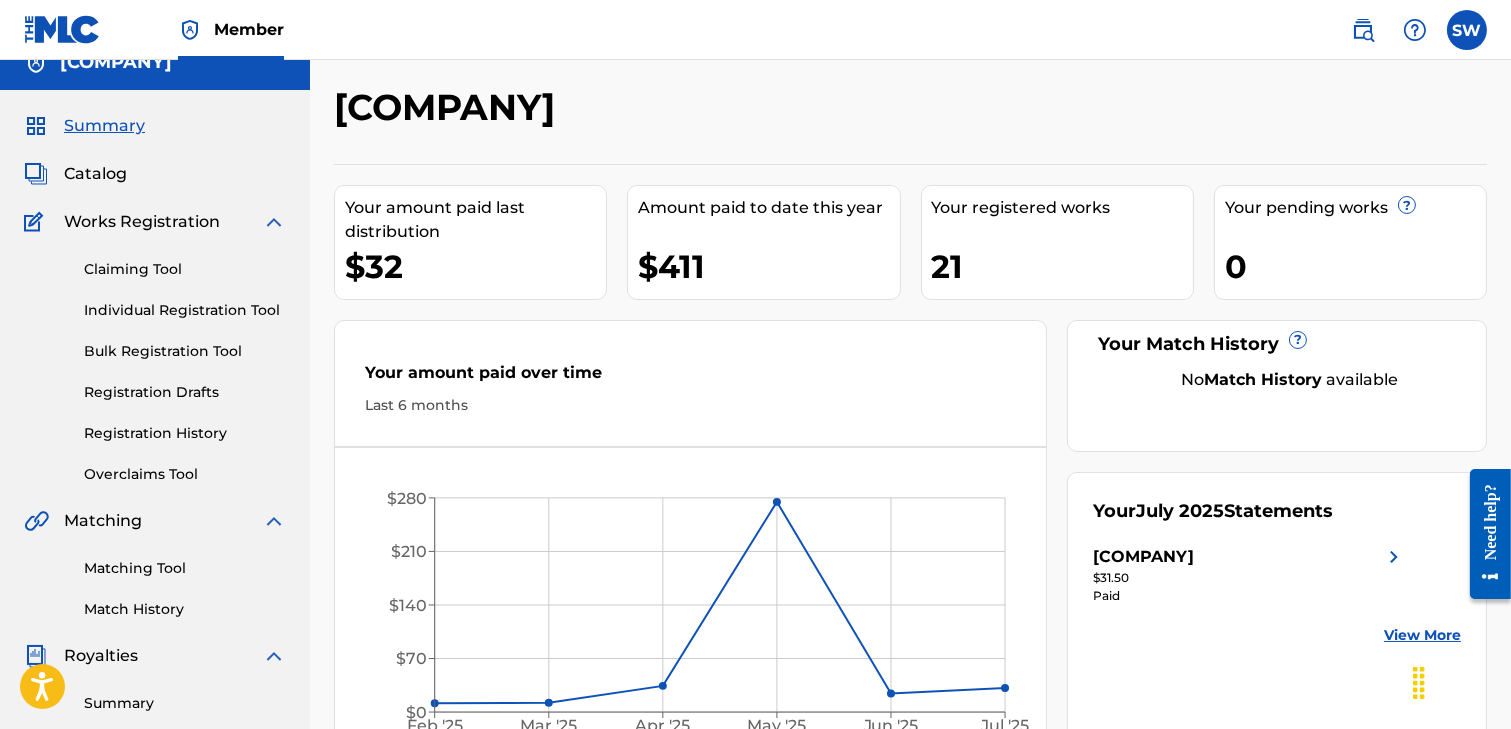 click on "Claiming Tool" at bounding box center [185, 269] 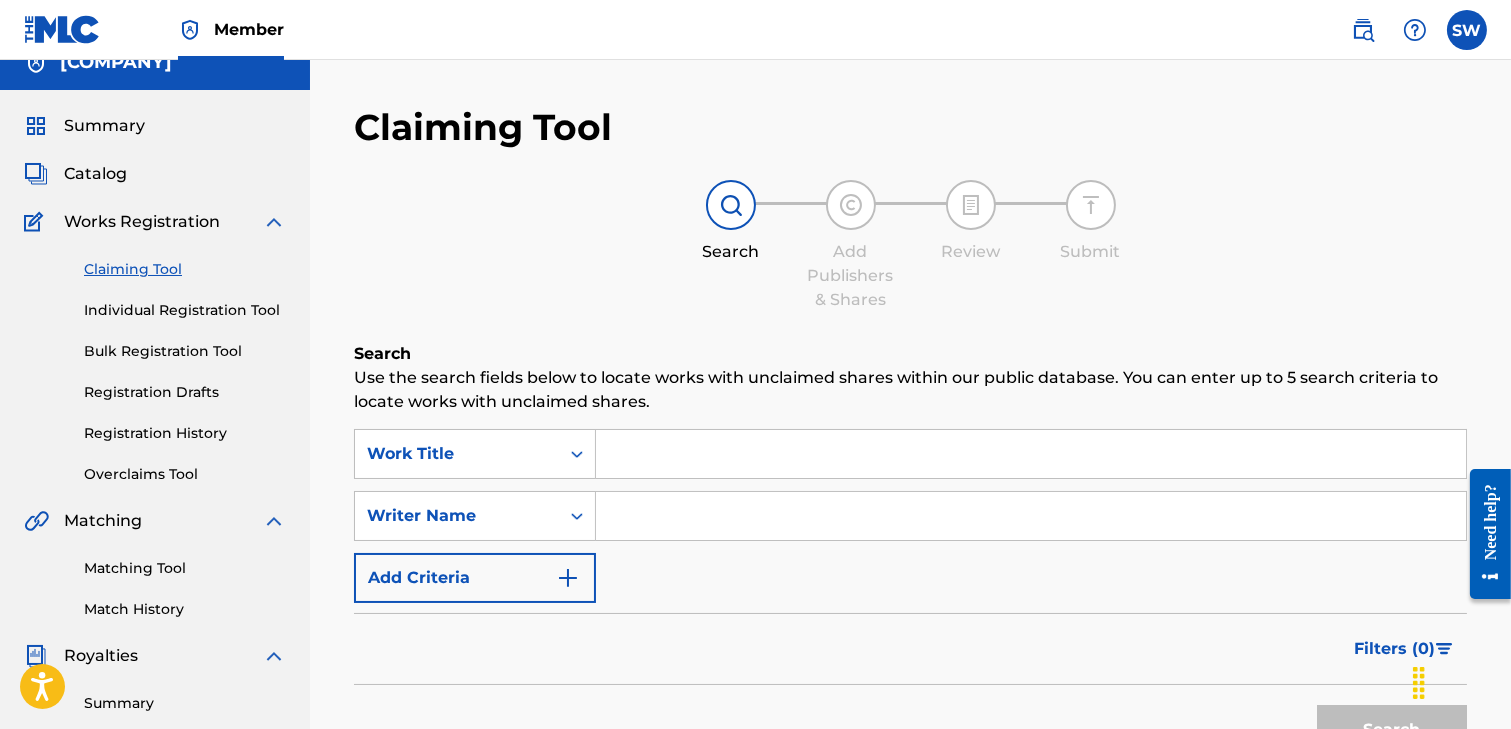 scroll, scrollTop: 0, scrollLeft: 0, axis: both 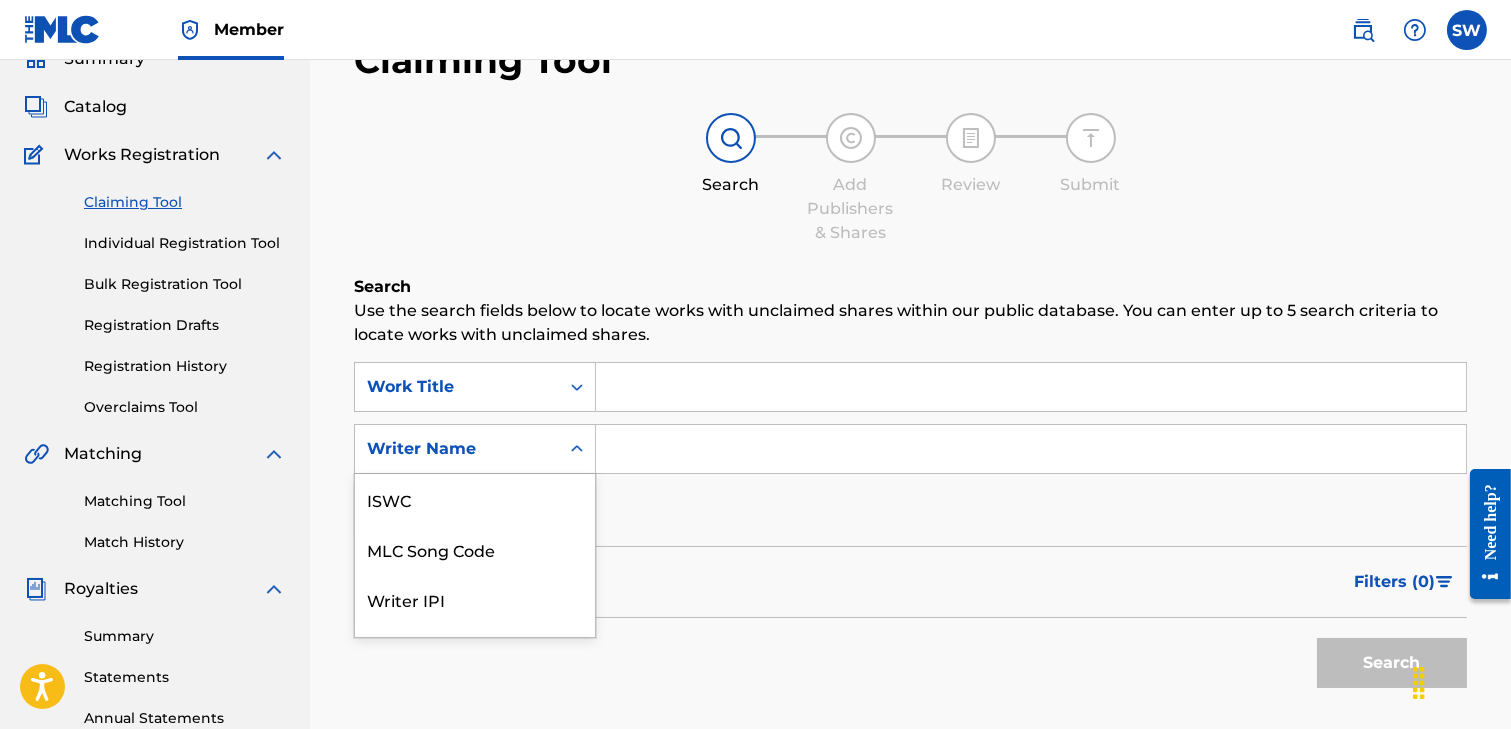 click on "Writer Name selected, 7 of 7. 7 results available. Use Up and Down to choose options, press Enter to select the currently focused option, press Escape to exit the menu, press Tab to select the option and exit the menu. Writer Name ISWC MLC Song Code Writer IPI Publisher Name Publisher IPI MLC Publisher Number Writer Name" at bounding box center [475, 449] 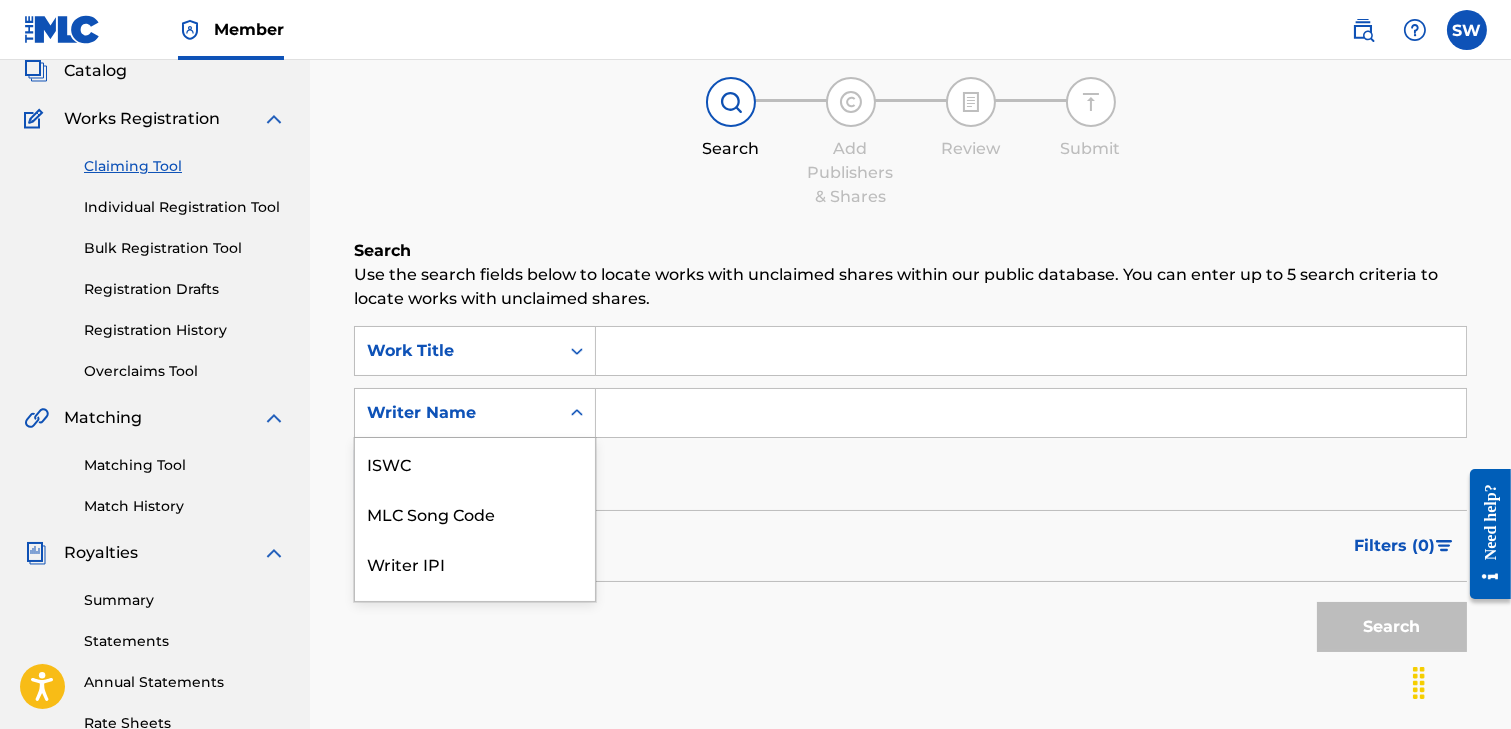 scroll, scrollTop: 50, scrollLeft: 0, axis: vertical 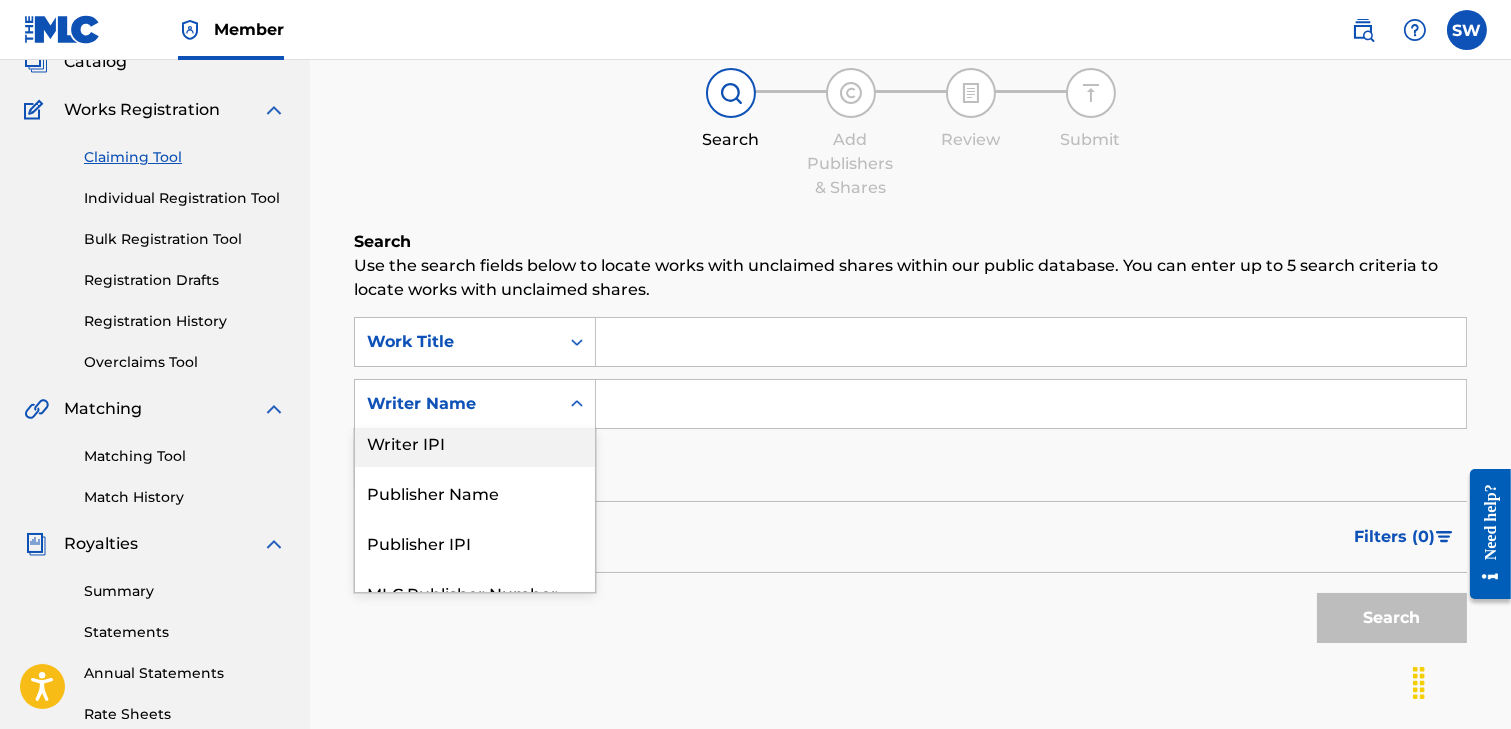 click on "Writer IPI" at bounding box center [475, 442] 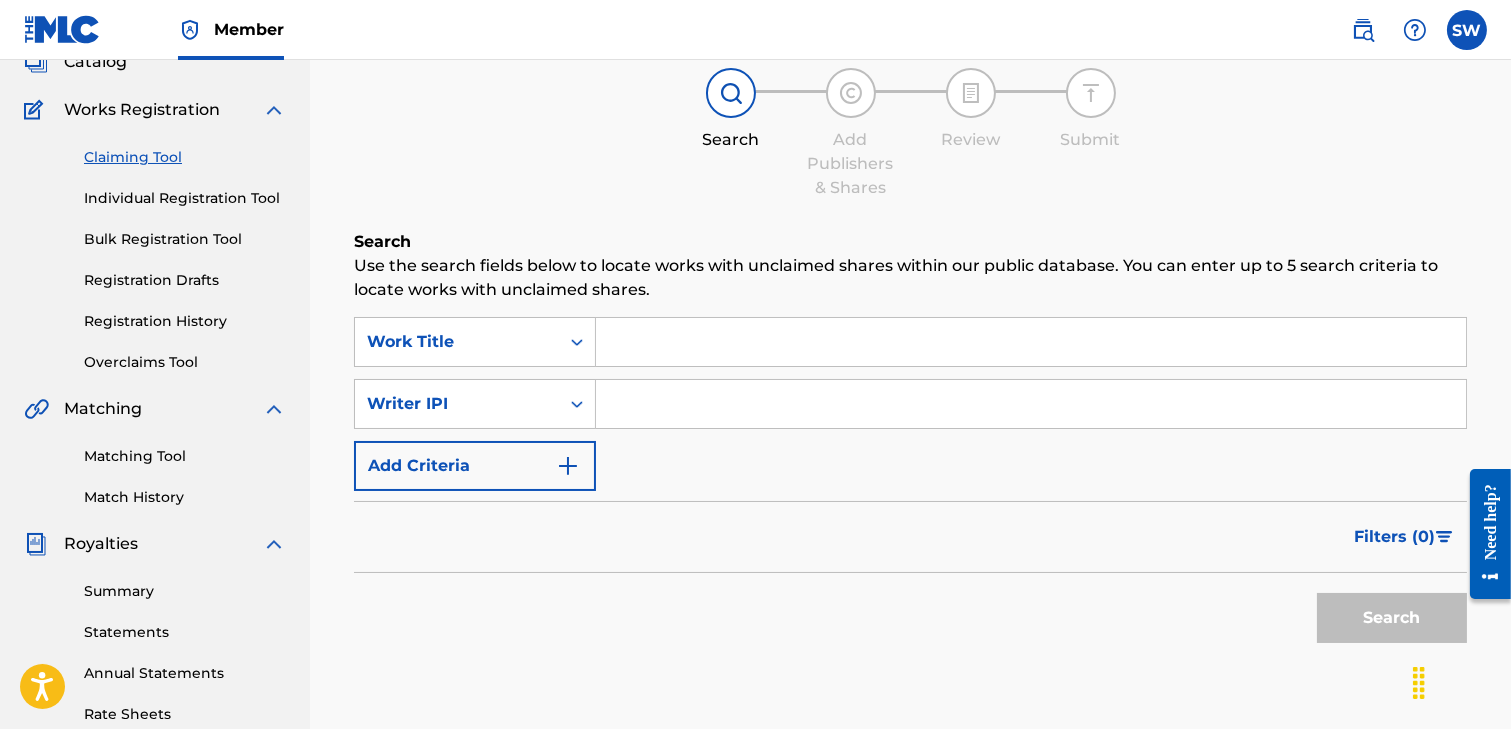 click at bounding box center (1031, 404) 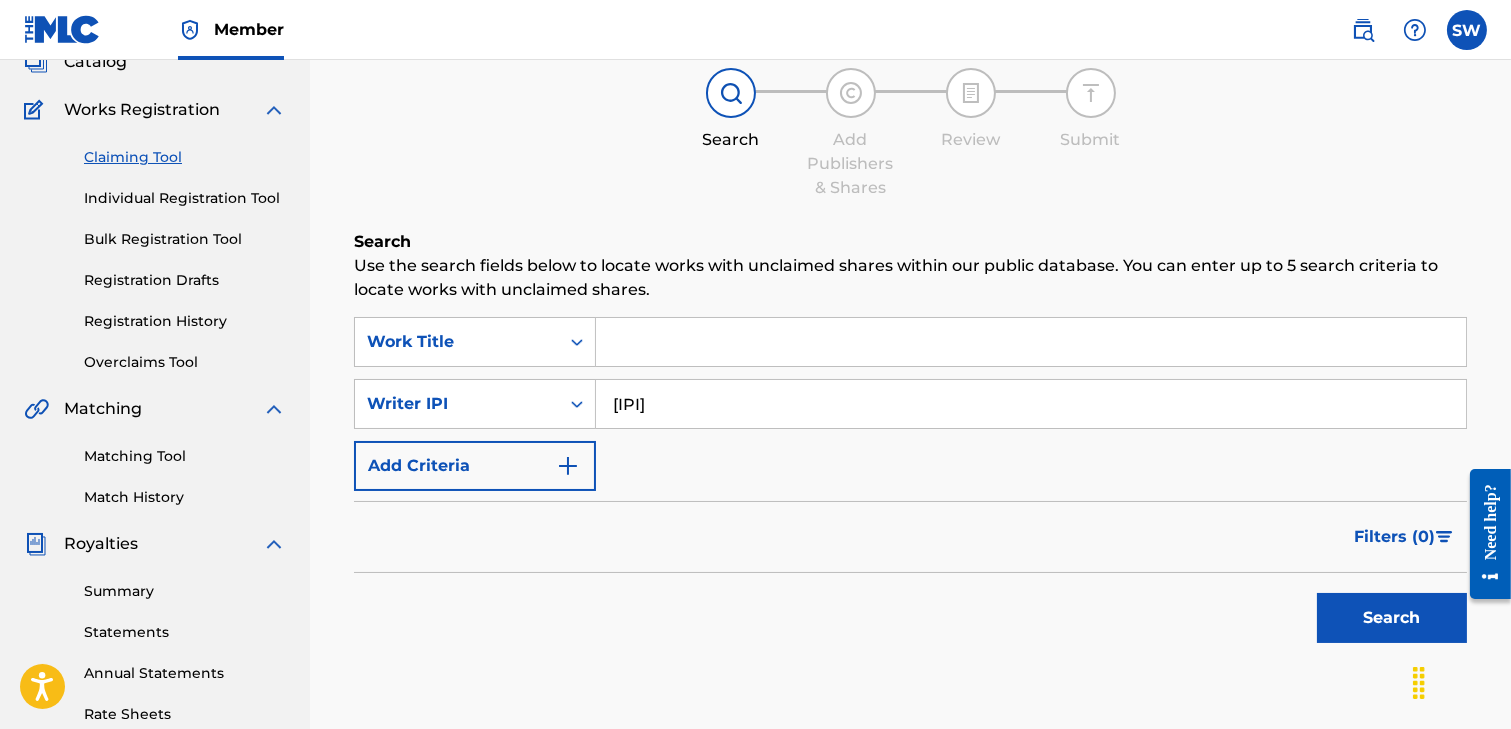 type on "[IPI]" 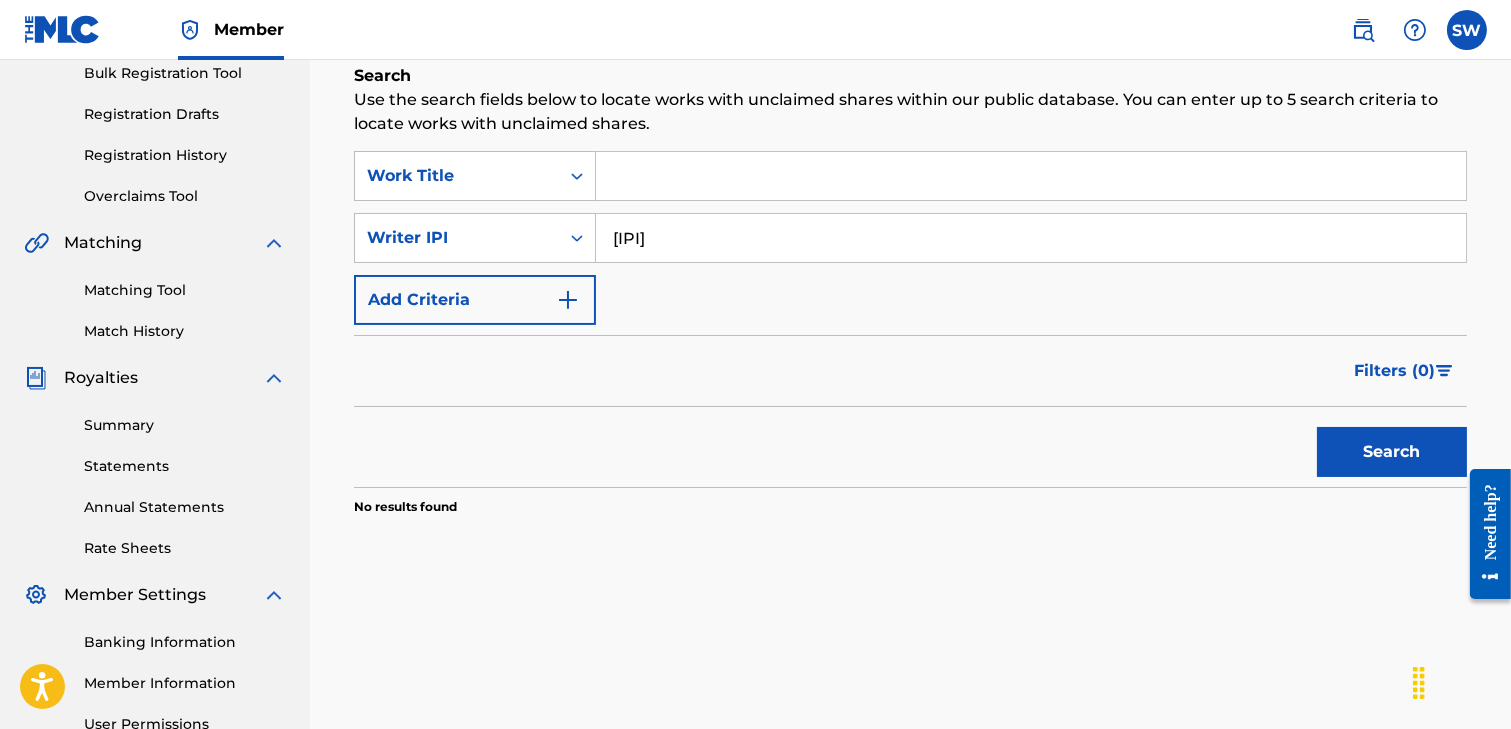 scroll, scrollTop: 304, scrollLeft: 0, axis: vertical 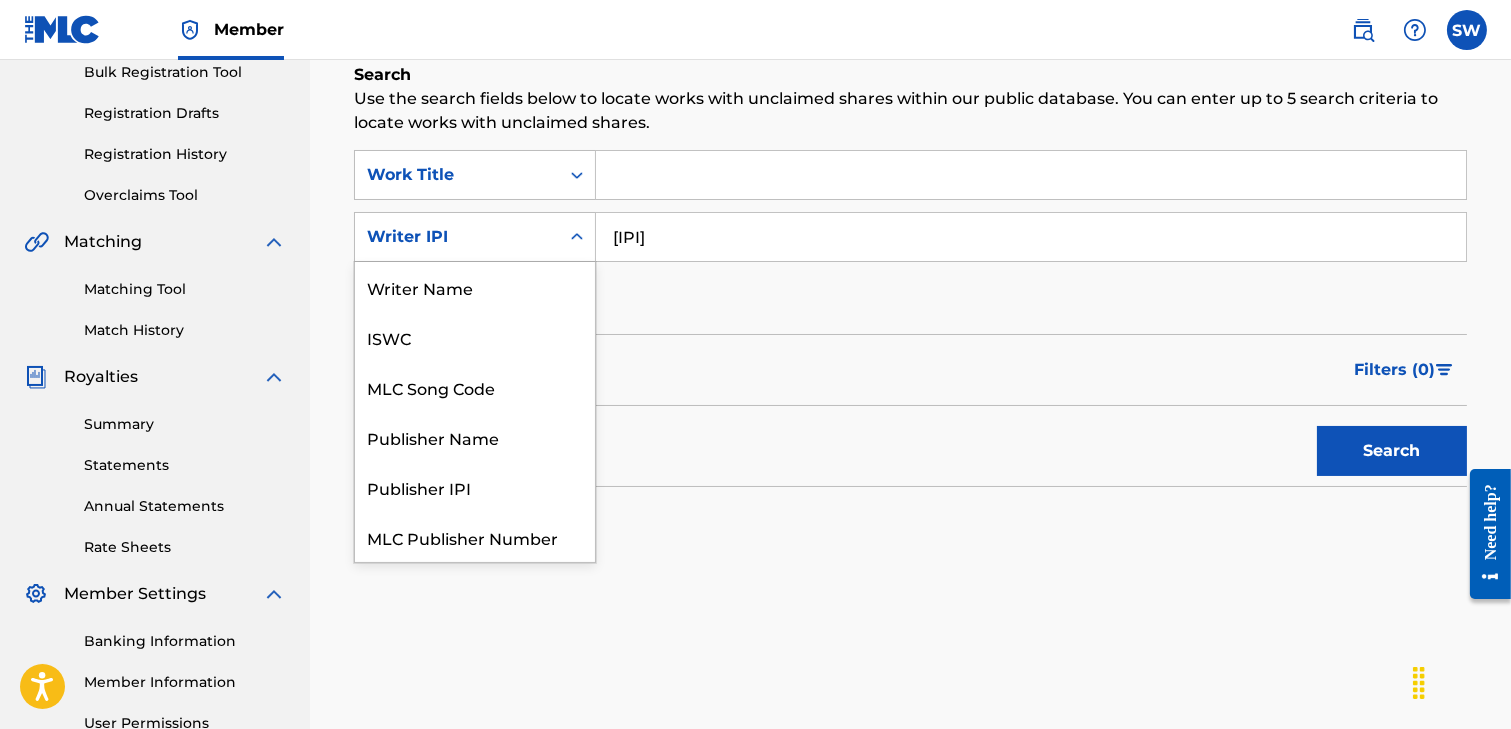 click on "Writer IPI" at bounding box center (457, 237) 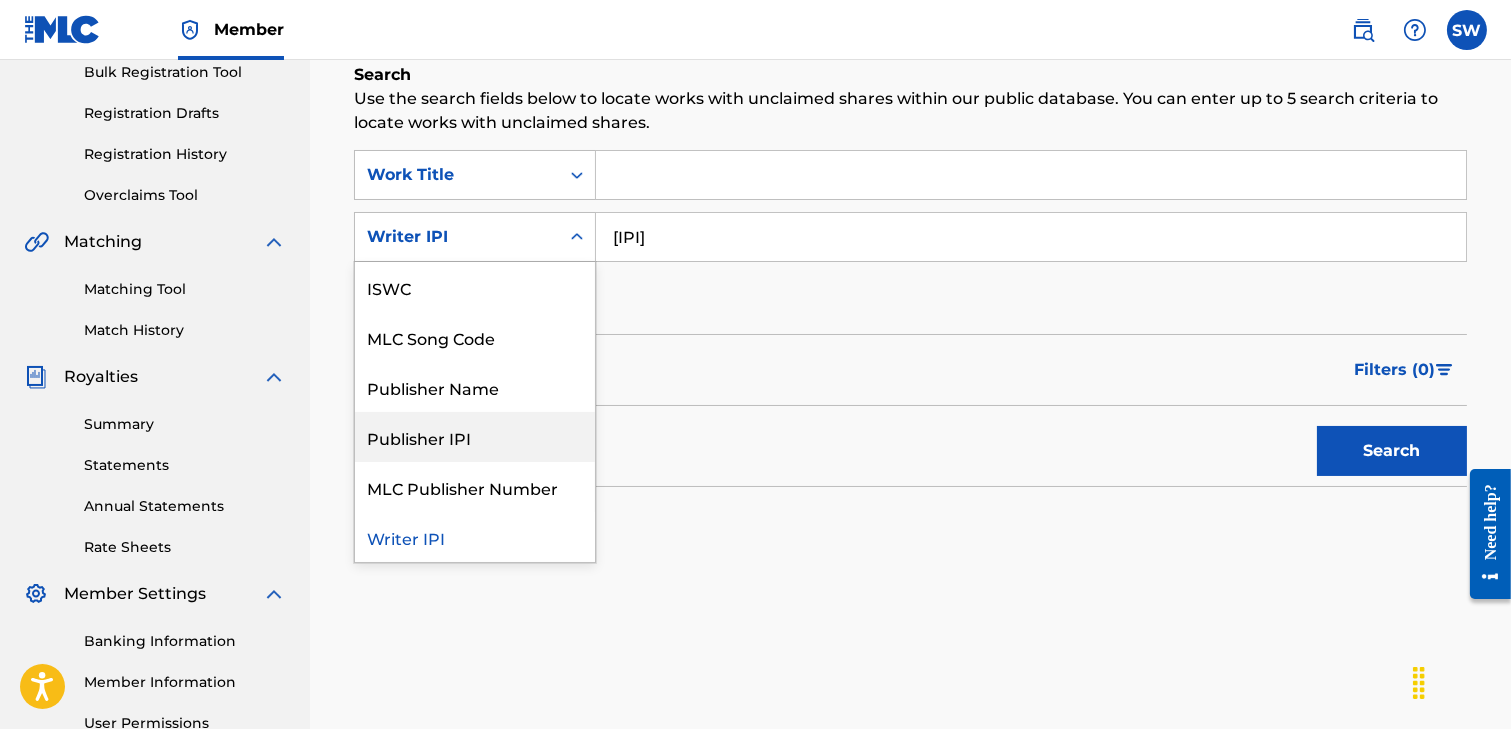 click on "Publisher IPI" at bounding box center (475, 437) 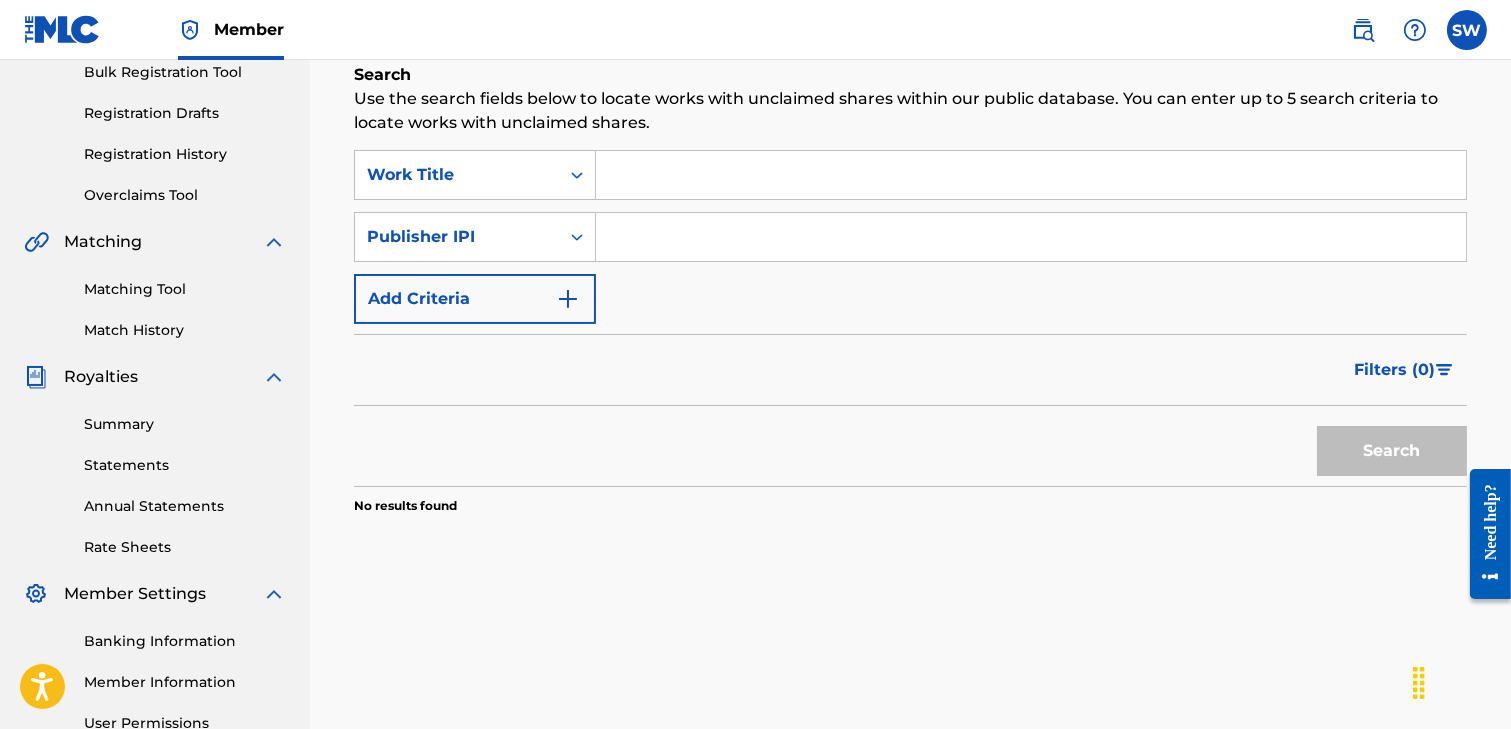 click at bounding box center (1031, 237) 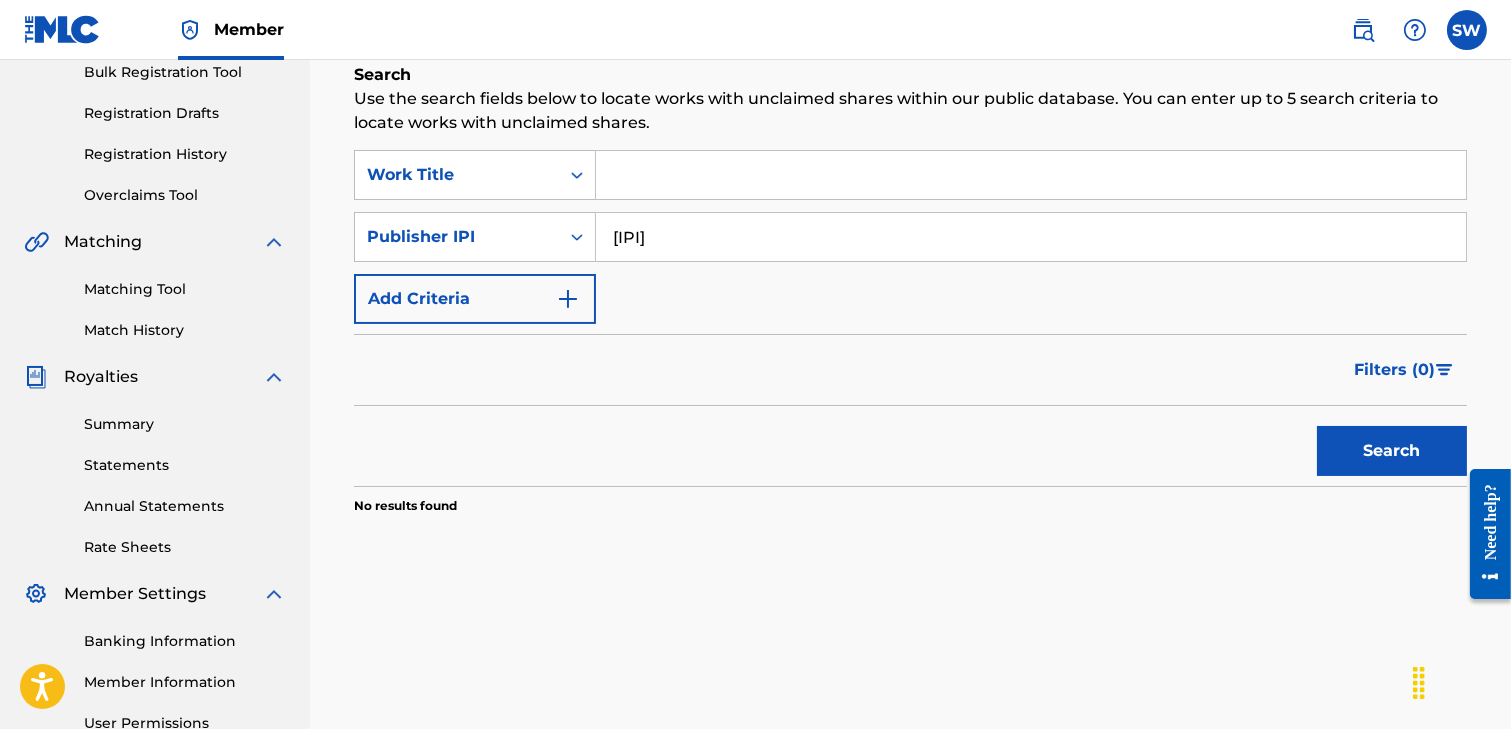 click on "Search" at bounding box center [1392, 451] 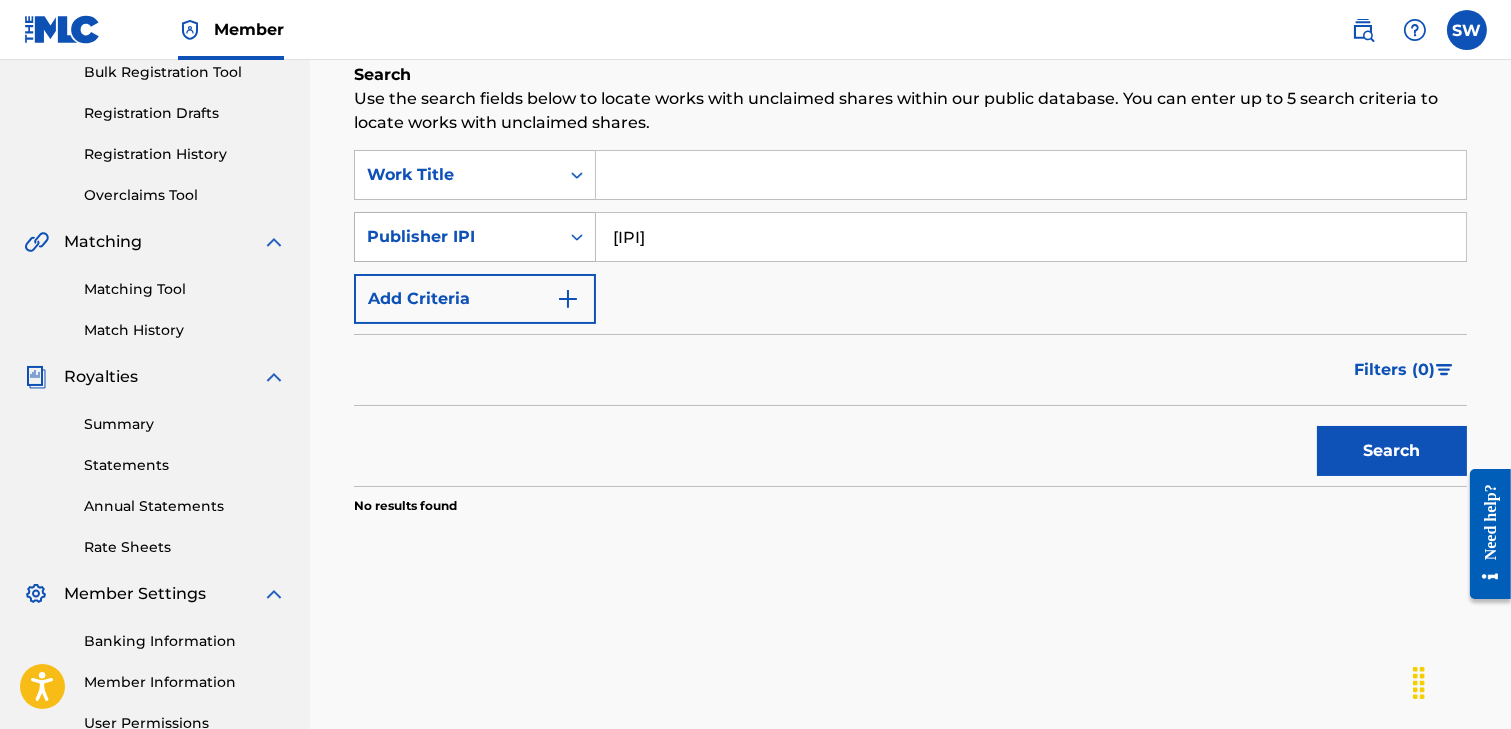 drag, startPoint x: 715, startPoint y: 226, endPoint x: 539, endPoint y: 230, distance: 176.04546 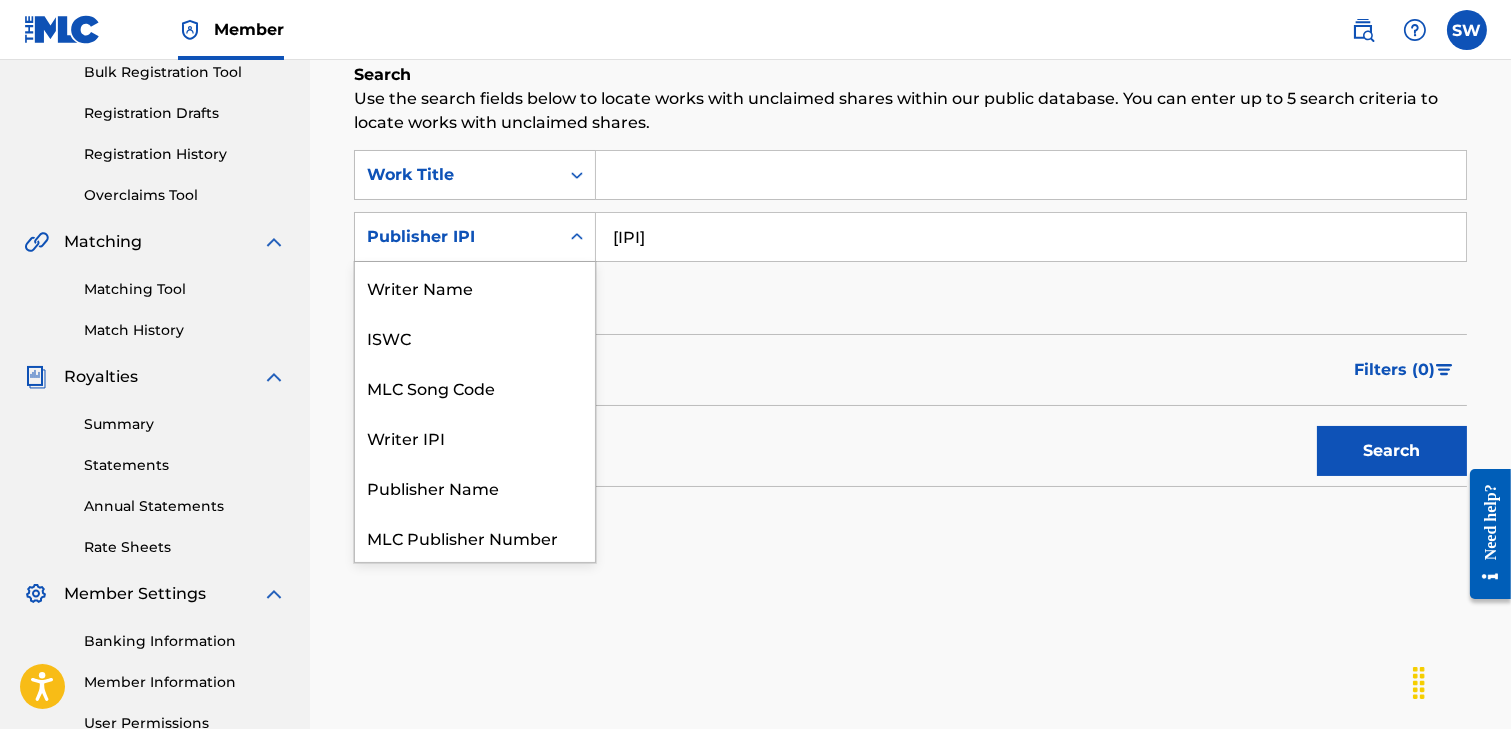 drag, startPoint x: 576, startPoint y: 231, endPoint x: 597, endPoint y: 228, distance: 21.213203 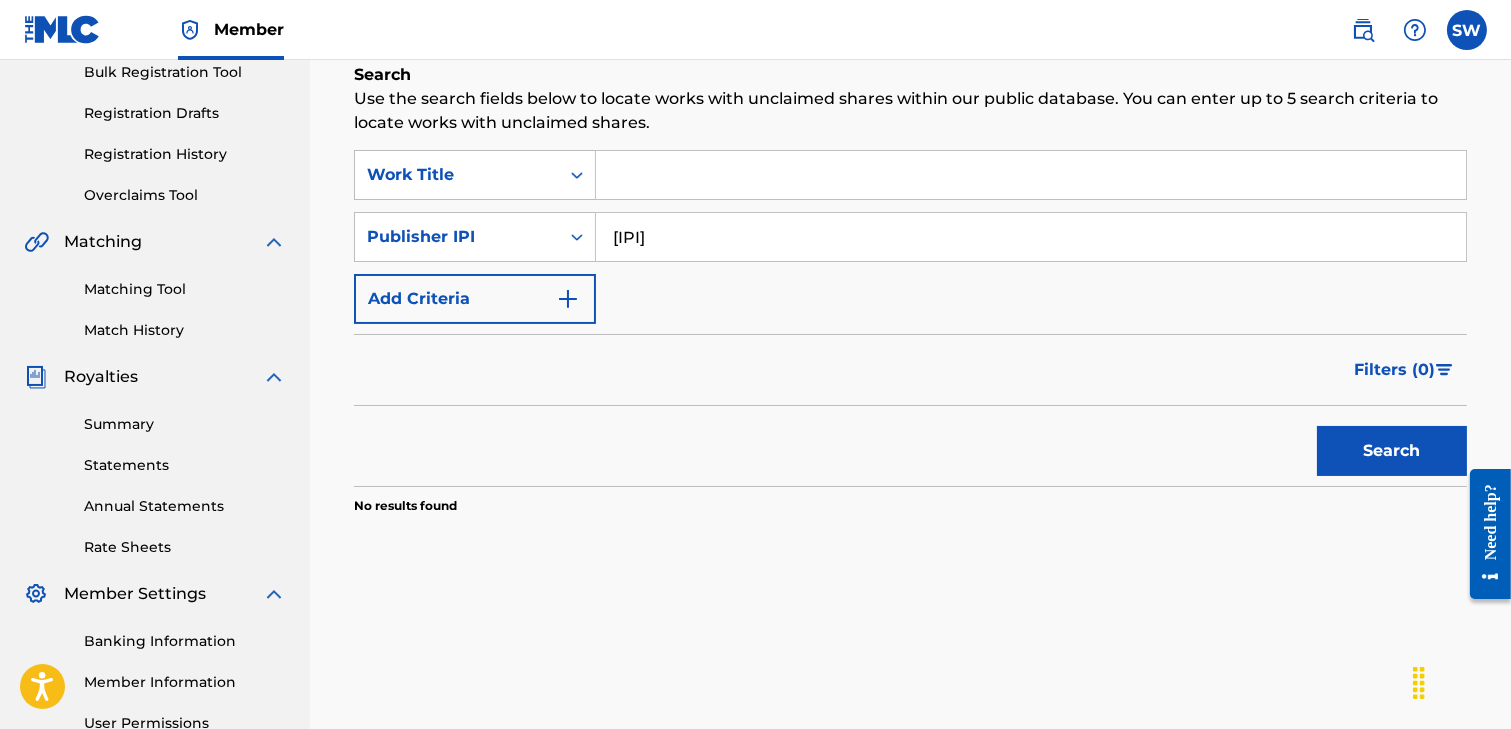 click on "[IPI]" at bounding box center [1031, 237] 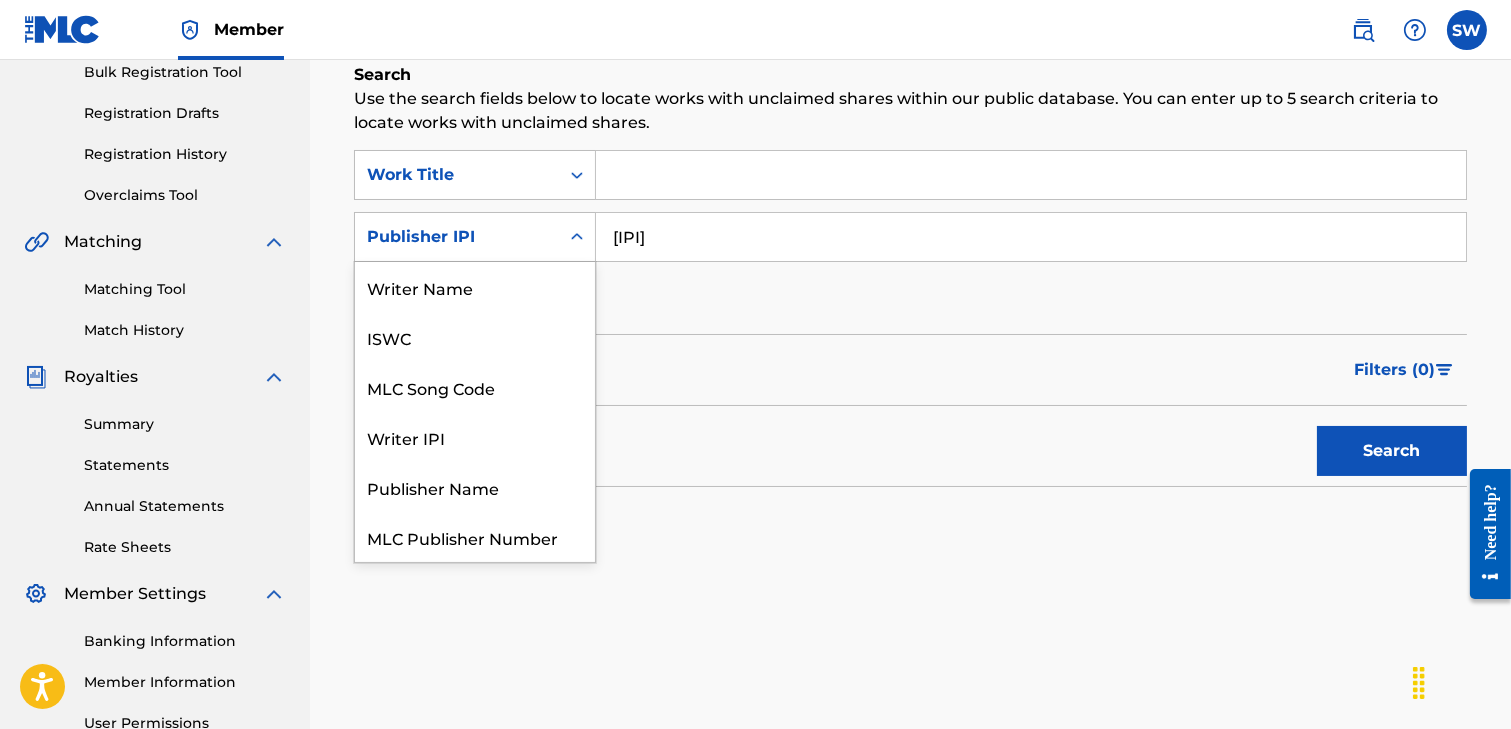 click on "Publisher IPI" at bounding box center [457, 237] 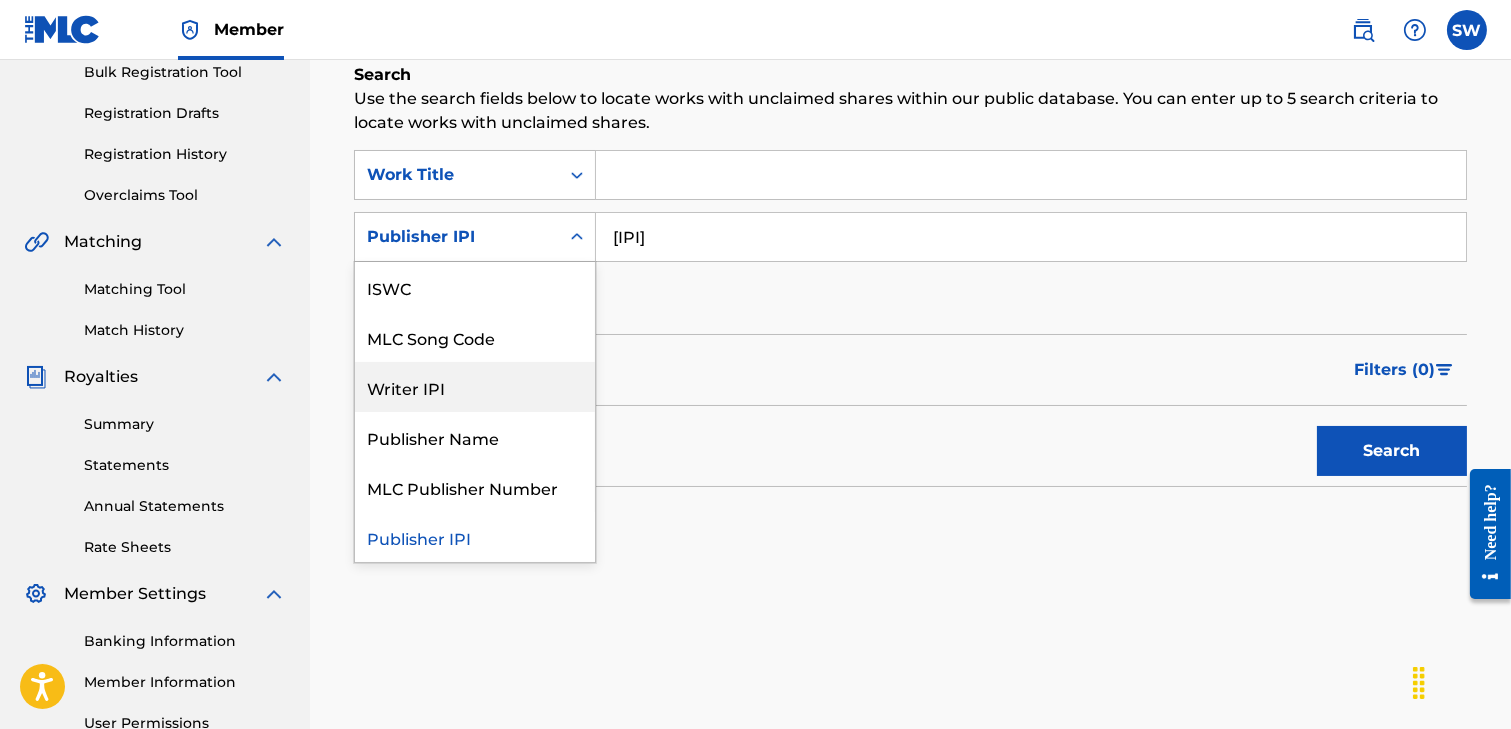 drag, startPoint x: 448, startPoint y: 380, endPoint x: 504, endPoint y: 339, distance: 69.40461 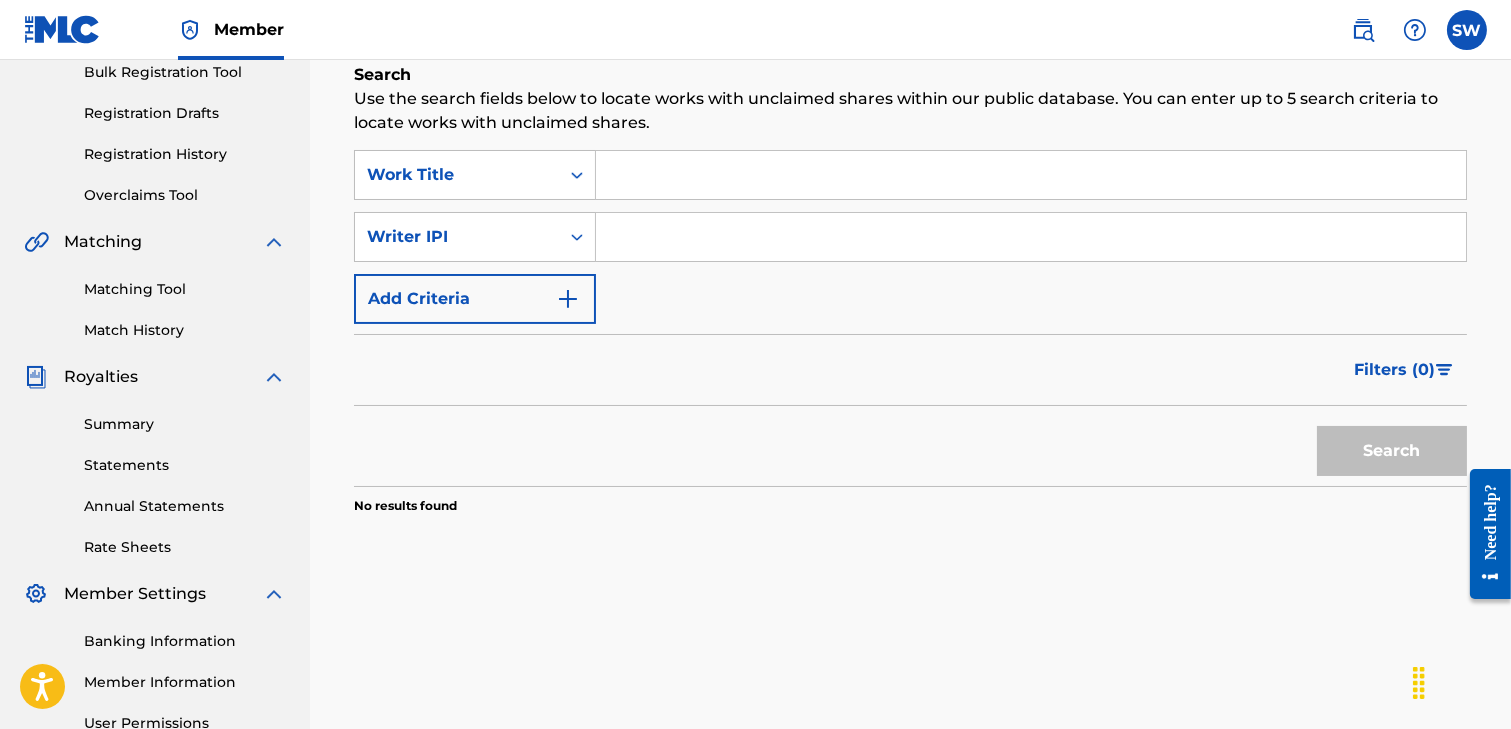 click at bounding box center [1031, 237] 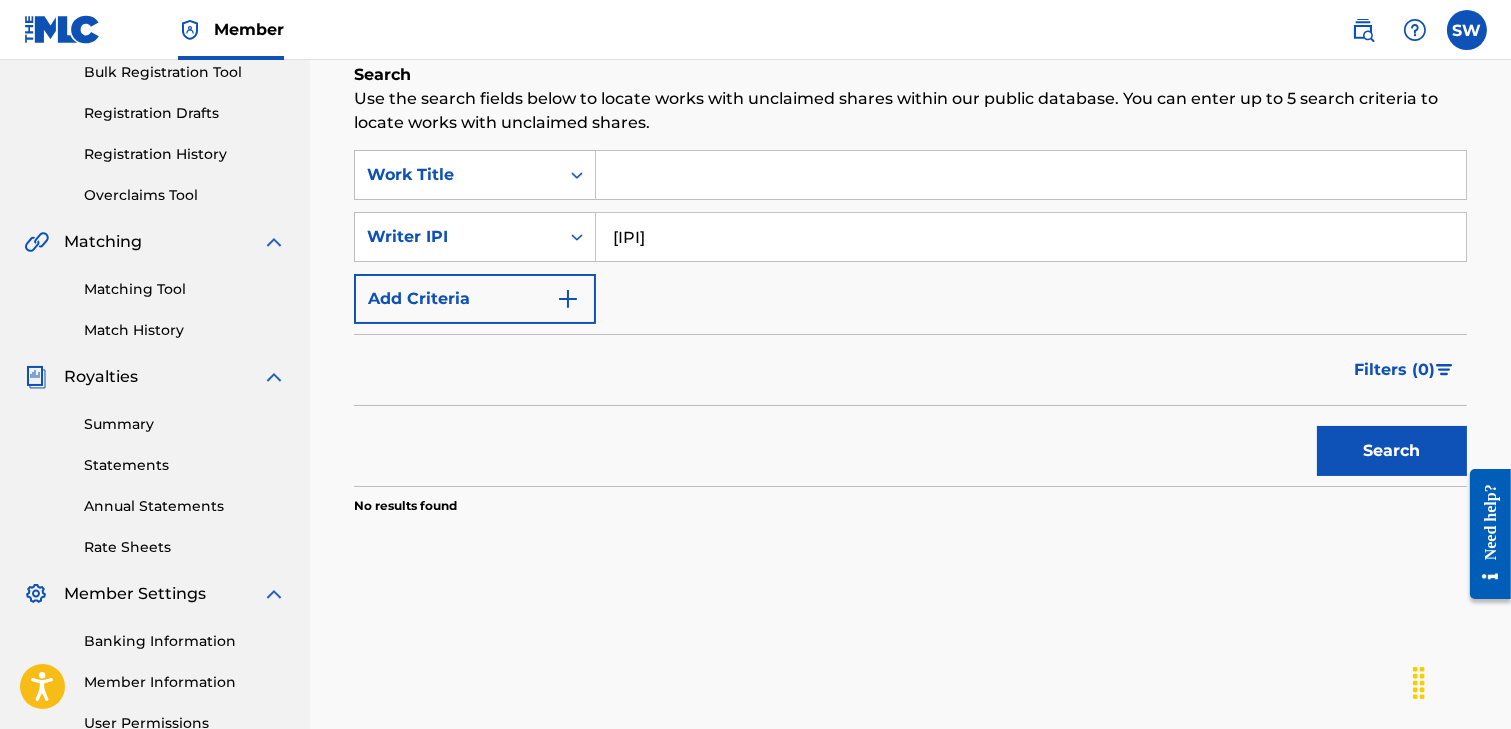 type on "[IPI]" 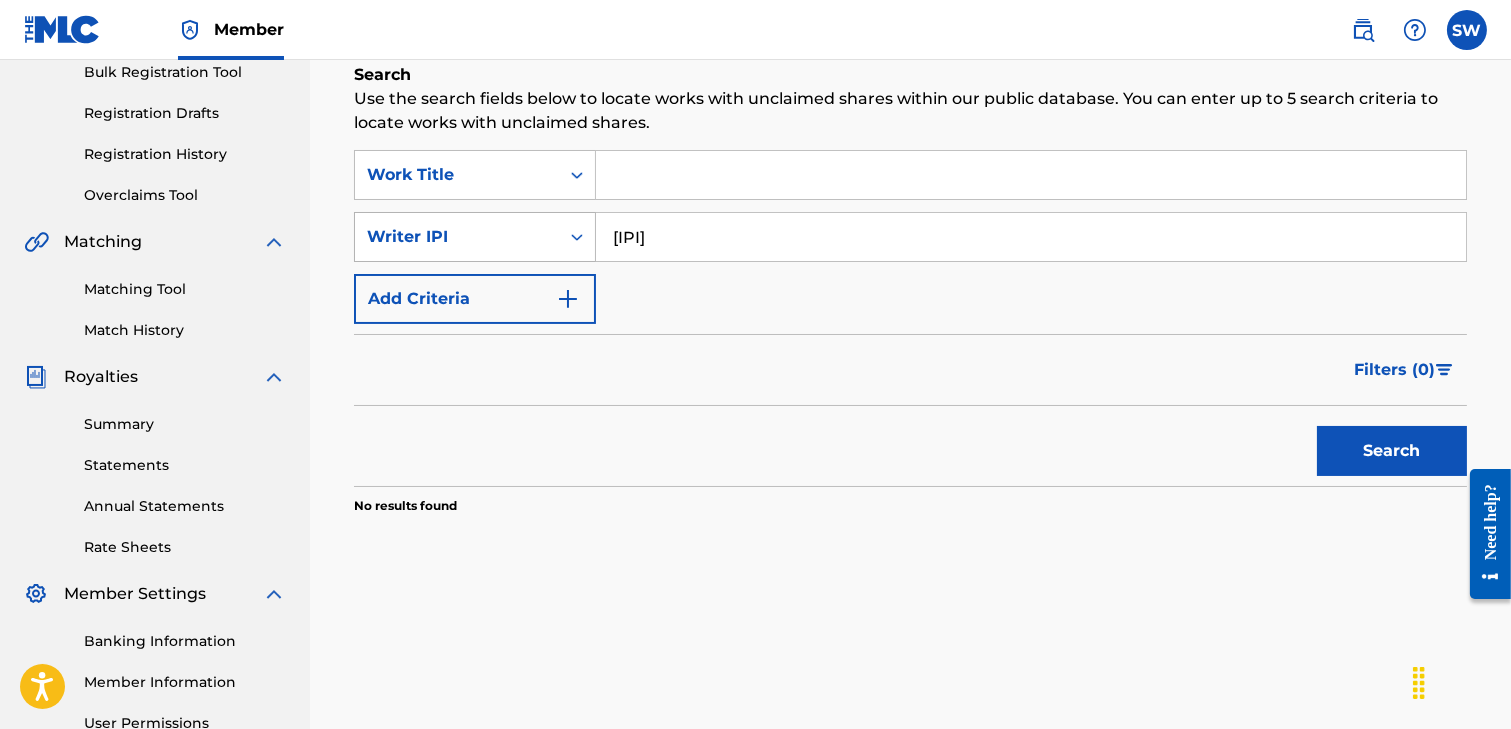 click on "Writer IPI" at bounding box center (457, 237) 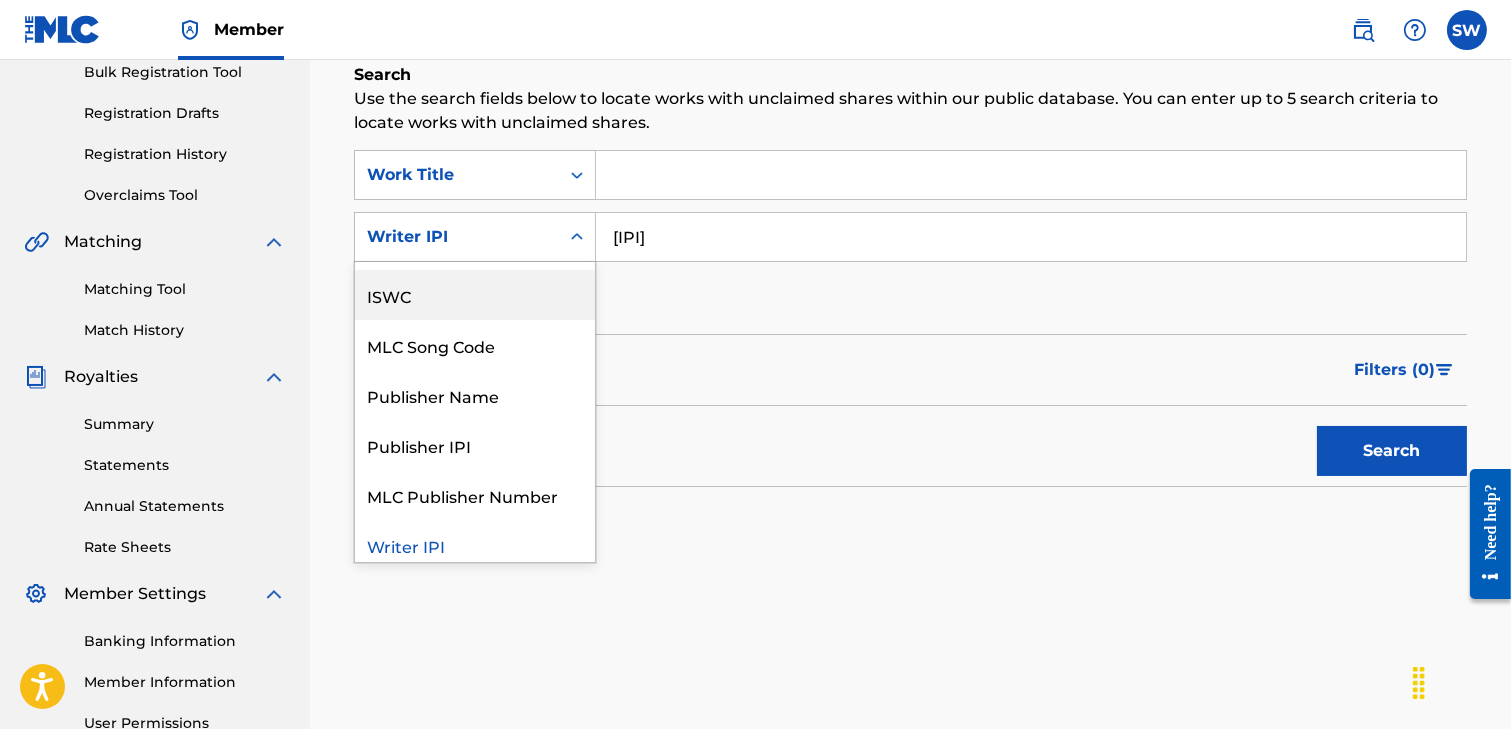 scroll, scrollTop: 50, scrollLeft: 0, axis: vertical 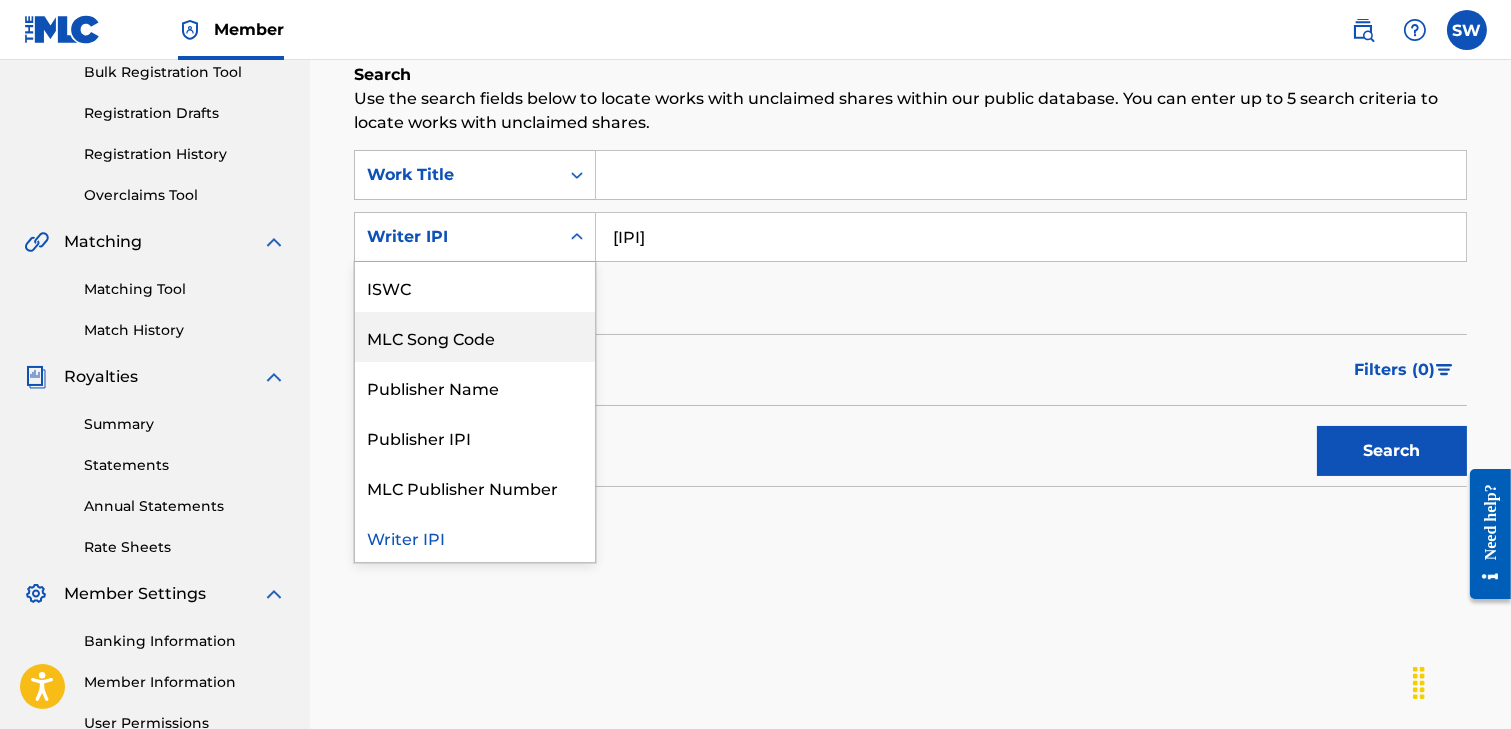 click on "SearchWithCriteria69000dda-fbb1-4948-990a-d5dc6d6eeaea Work Title SearchWithCriteriae4030b2a-979c-41ac-aa64-8a661940784d MLC Song Code, 3 of 7. 7 results available. Use Up and Down to choose options, press Enter to select the currently focused option, press Escape to exit the menu, press Tab to select the option and exit the menu. Writer IPI Writer Name ISWC MLC Song Code Publisher Name Publisher IPI MLC Publisher Number Writer IPI [IPI] Add Criteria" at bounding box center [910, 237] 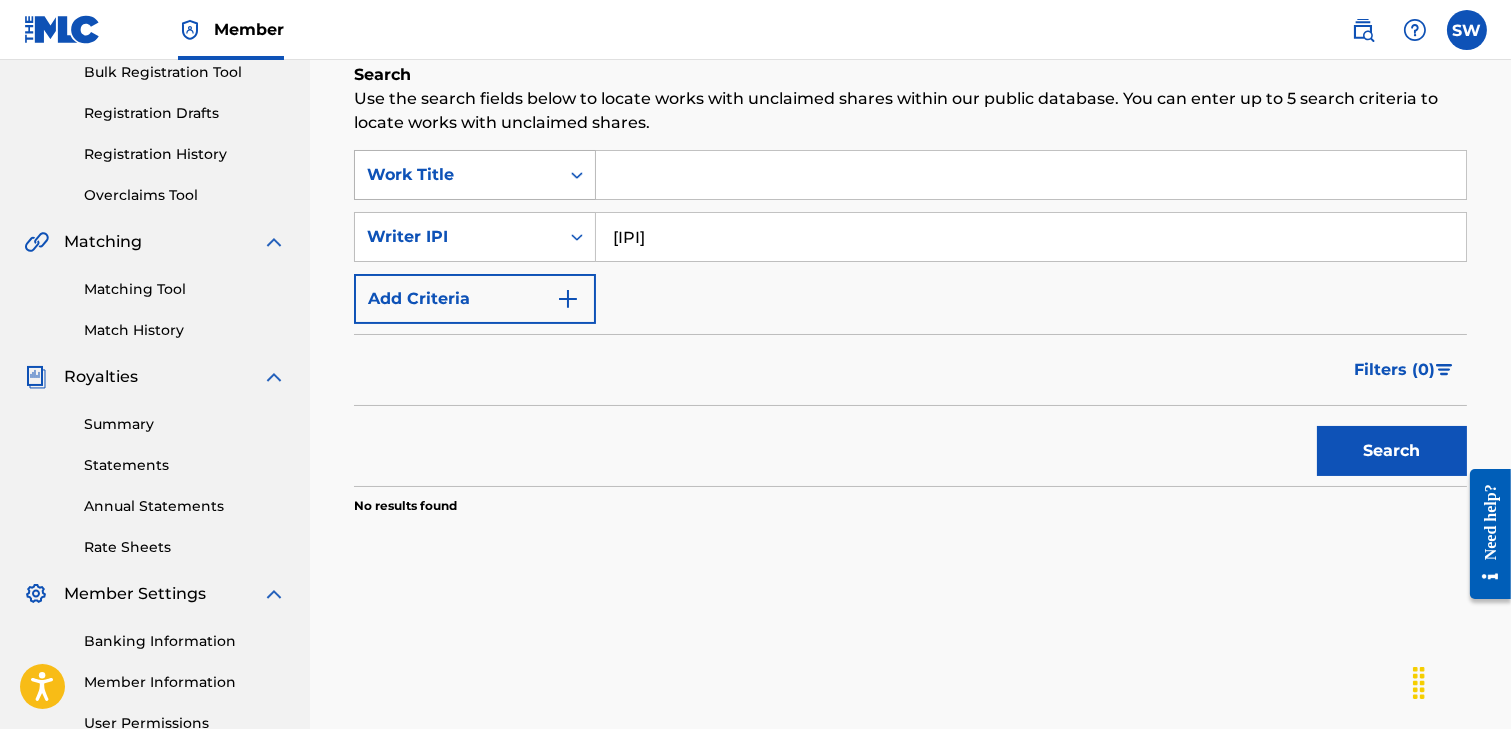 click on "Work Title" at bounding box center [457, 175] 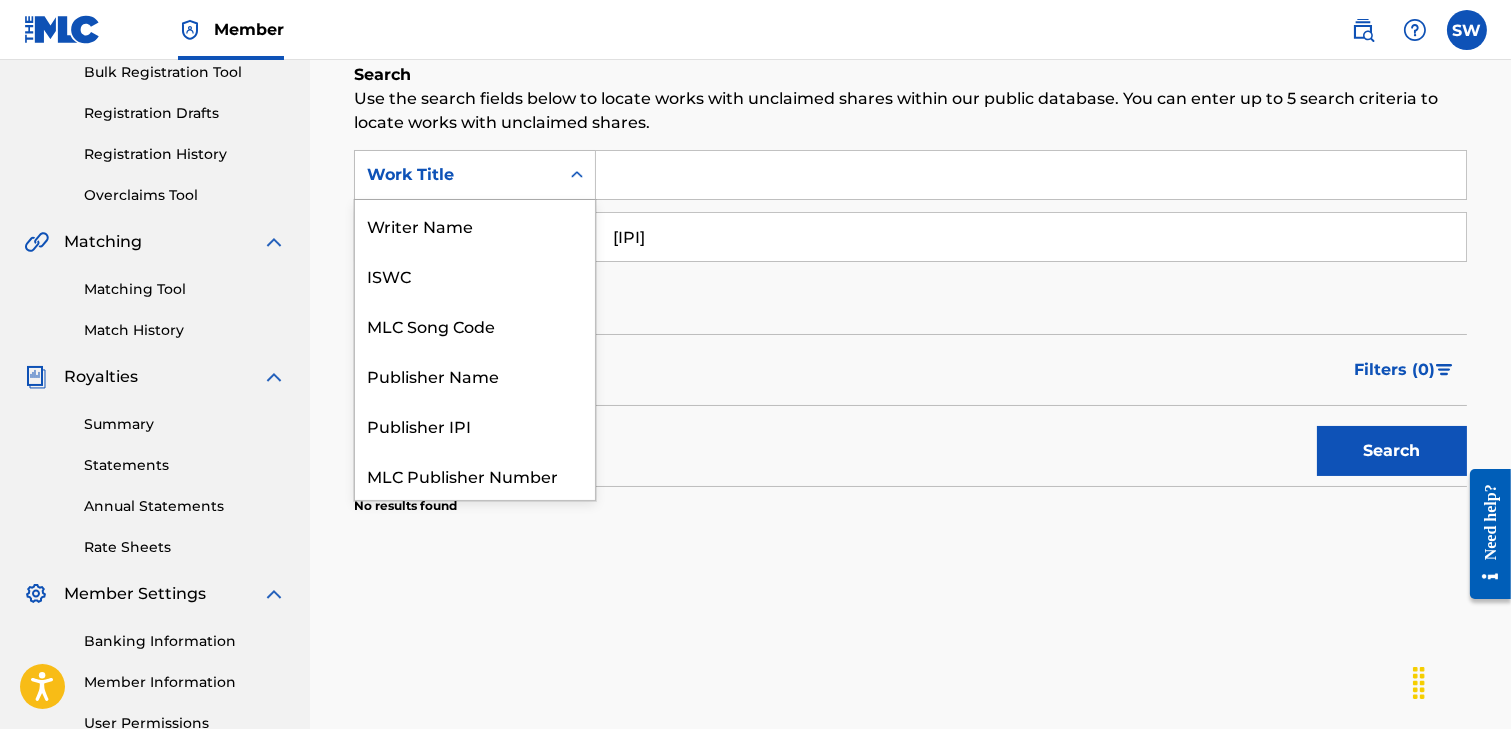 scroll, scrollTop: 50, scrollLeft: 0, axis: vertical 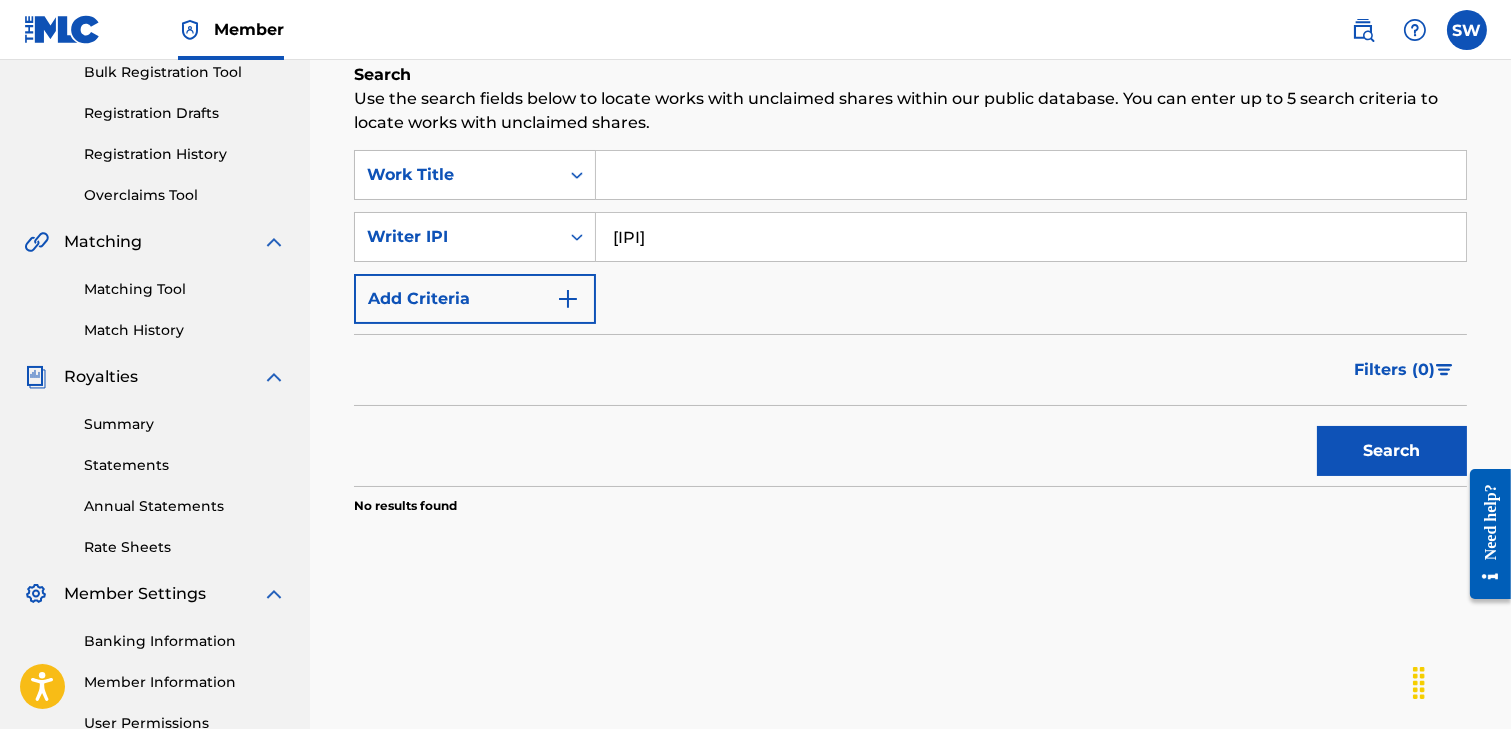 click on "[IPI]" at bounding box center (1031, 237) 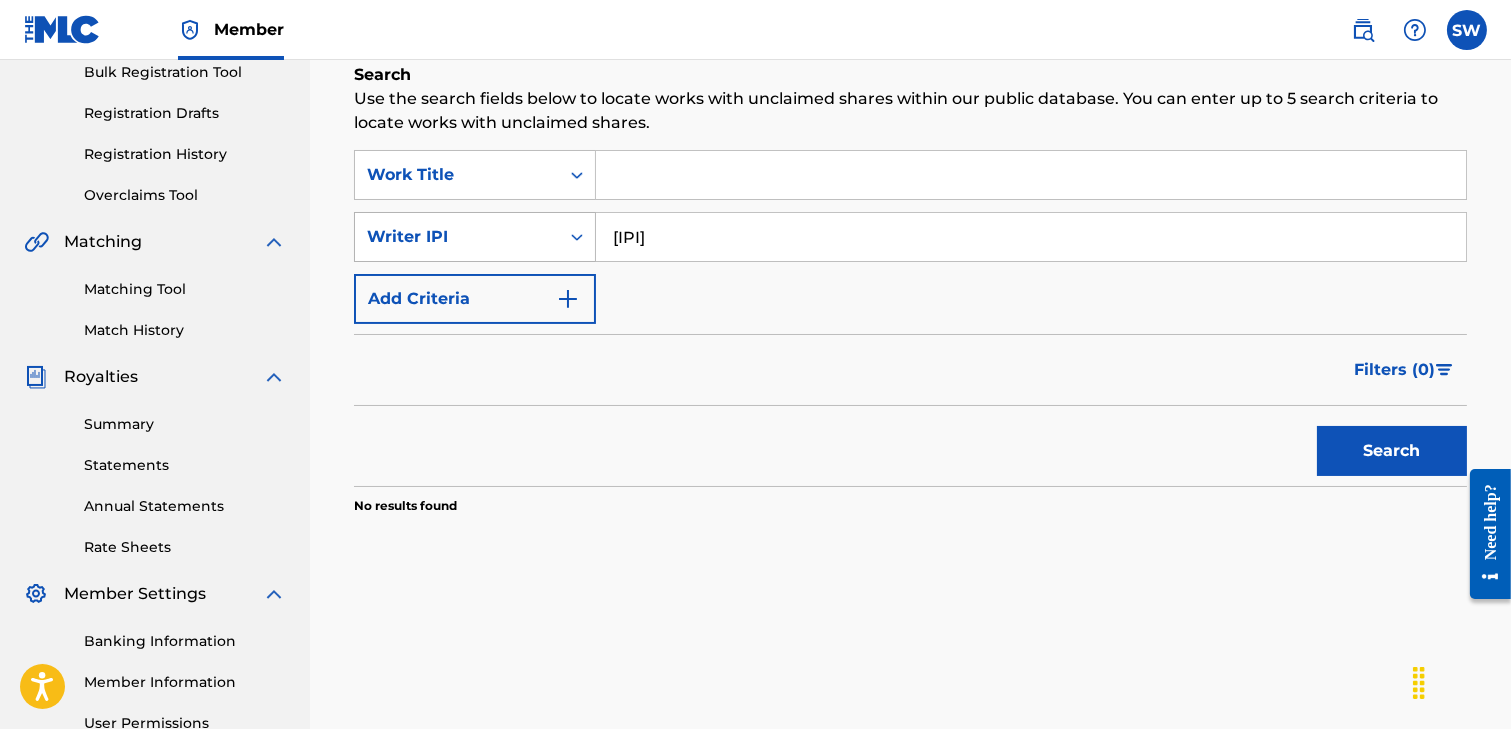 drag, startPoint x: 745, startPoint y: 234, endPoint x: 553, endPoint y: 241, distance: 192.12756 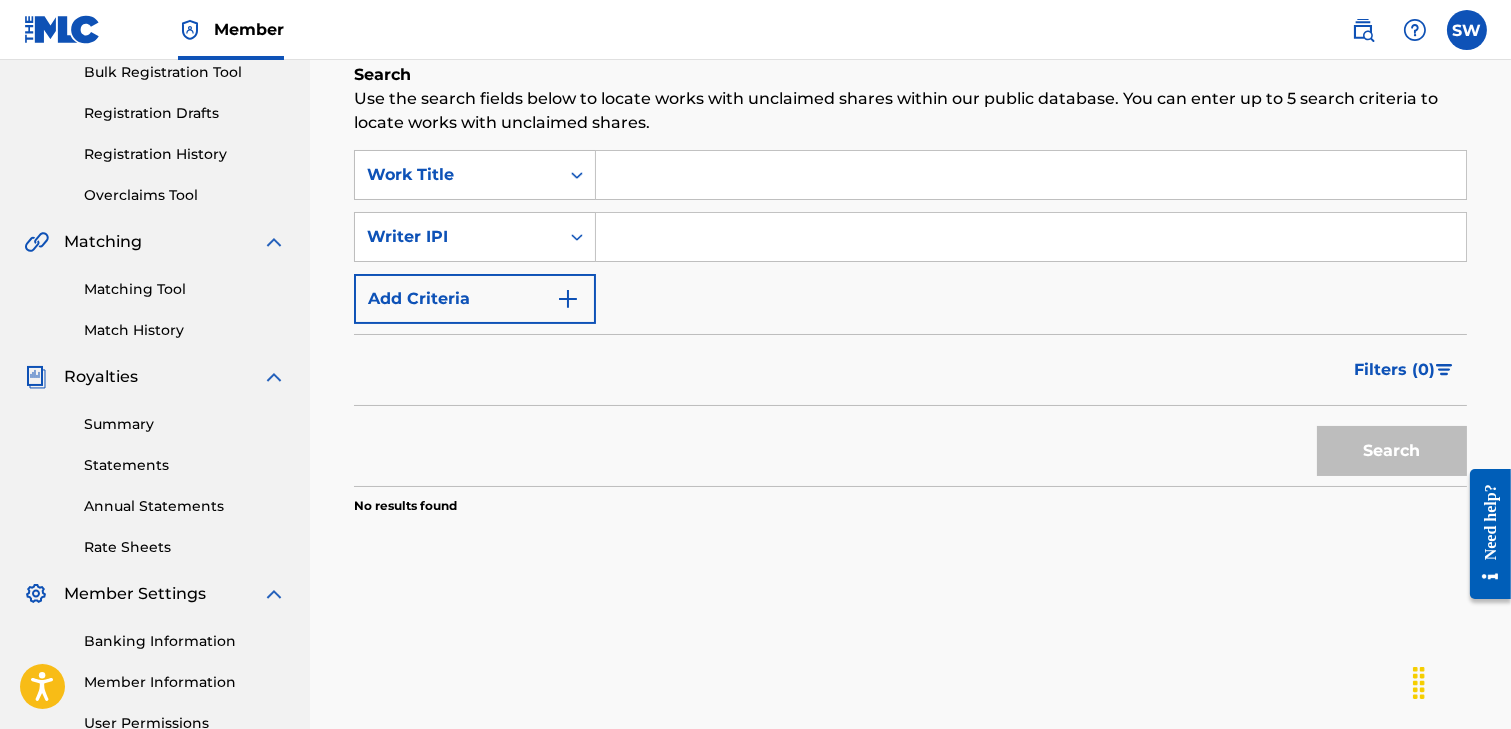 type 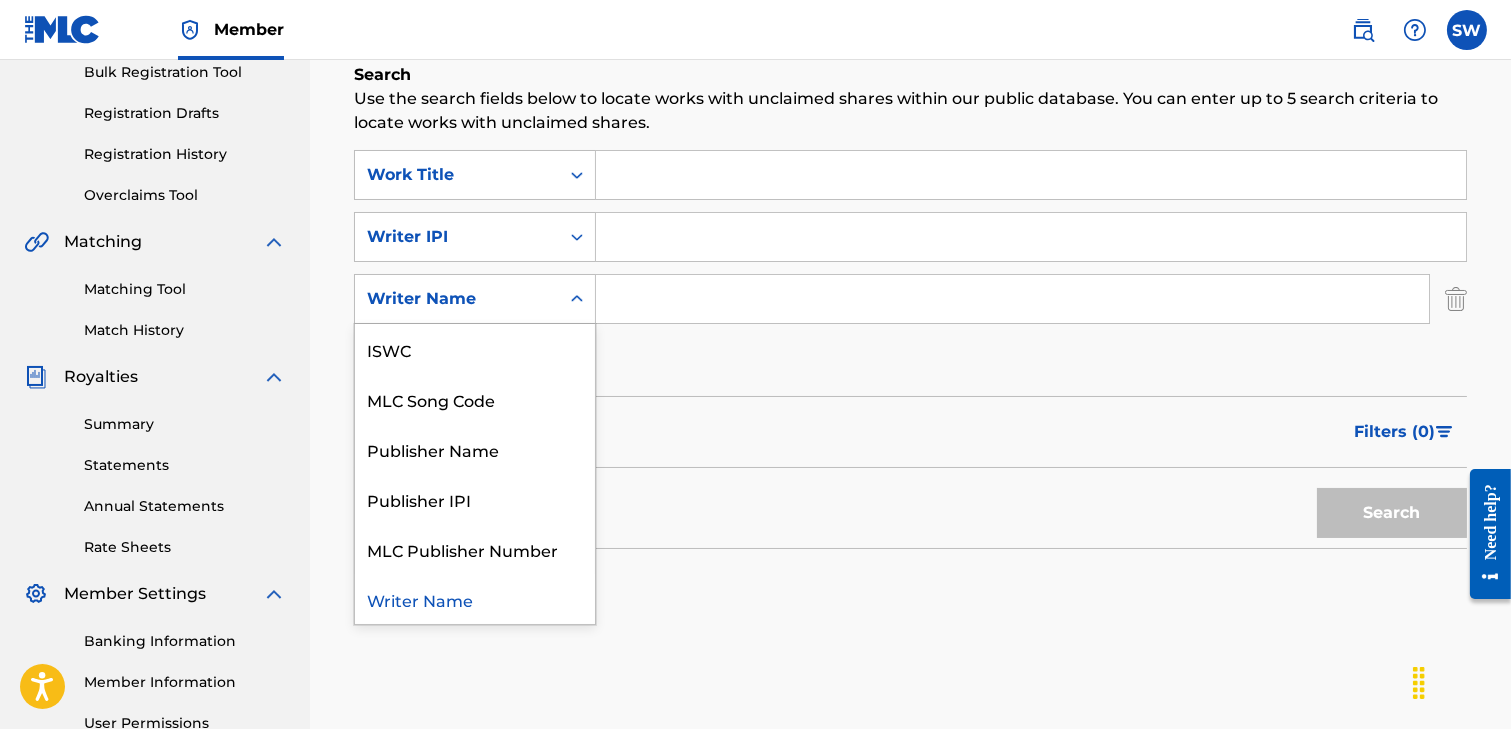 click on "Writer Name" at bounding box center (457, 299) 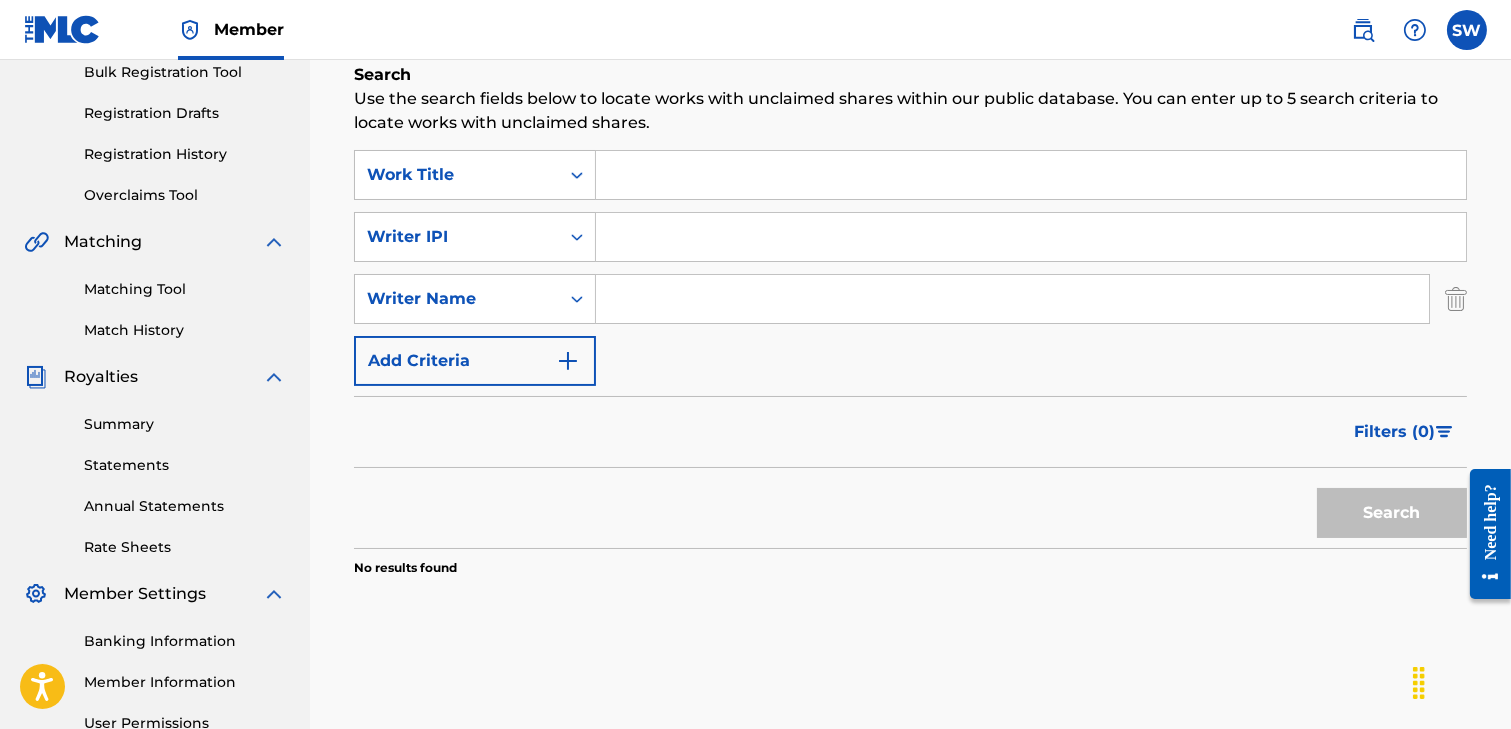 click on "SearchWithCriteria69000dda-fbb1-4948-990a-d5dc6d6eeaea Work Title SearchWithCriteriae4030b2a-979c-41ac-aa64-8a661940784d Writer IPI [IPI] Writer Name Add Criteria" at bounding box center (910, 268) 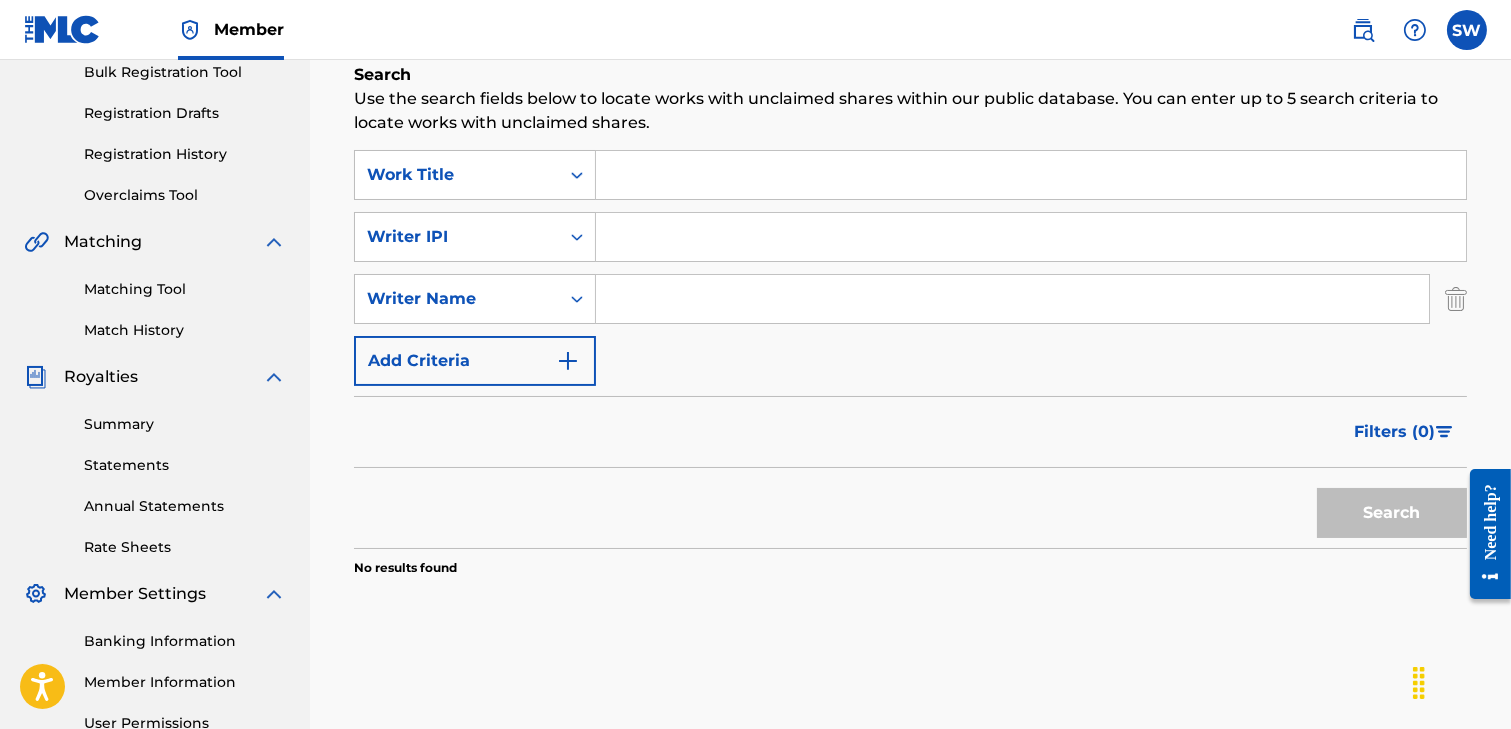 click at bounding box center (1031, 175) 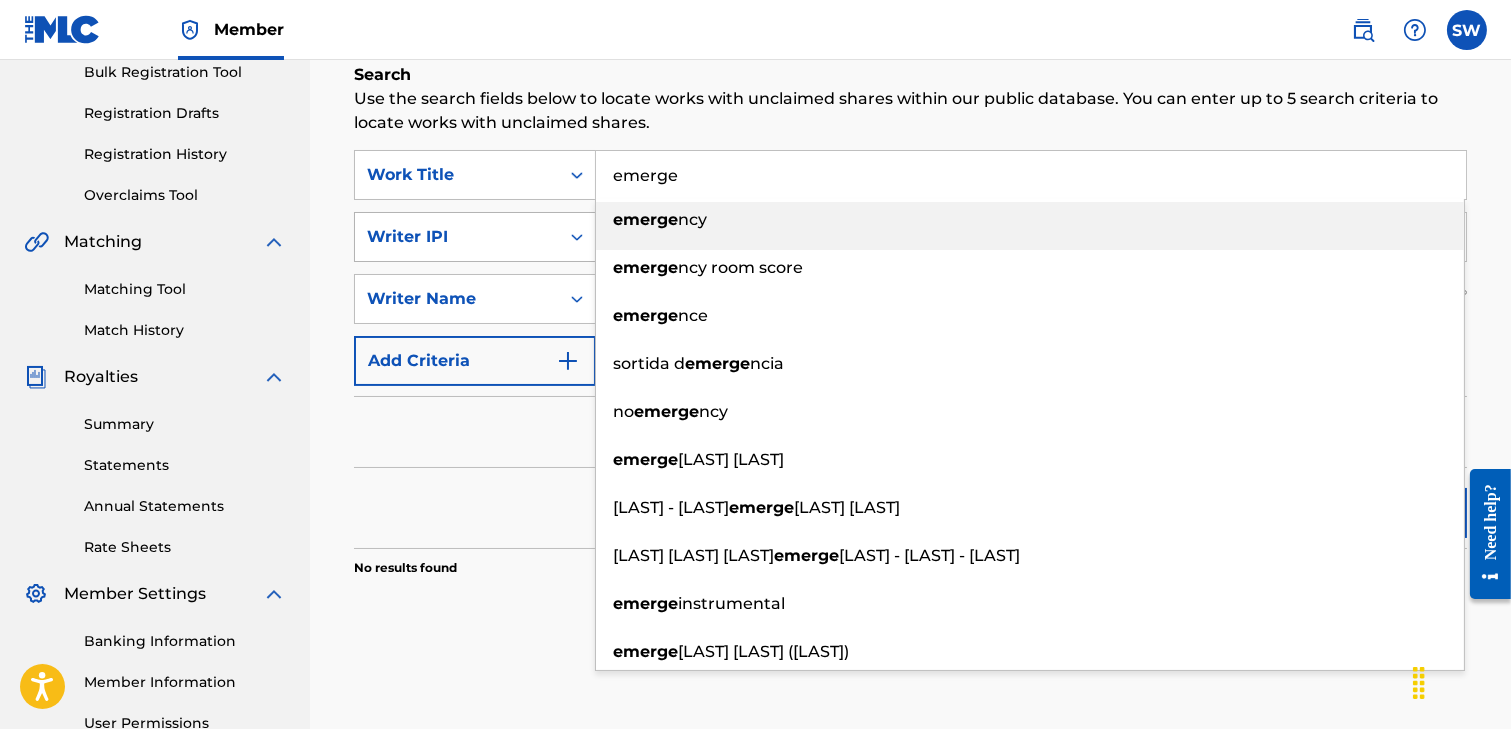 type on "emerge" 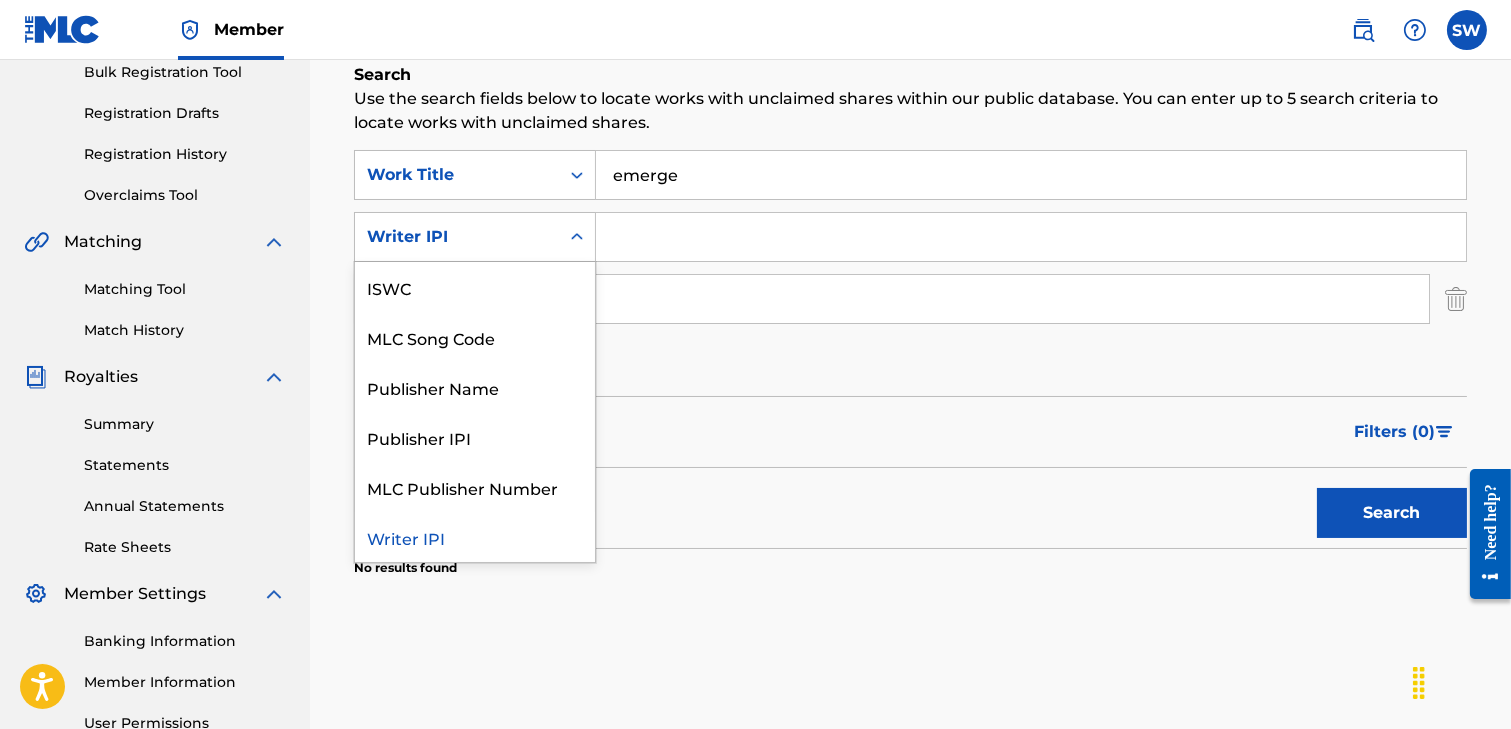 click at bounding box center [1031, 237] 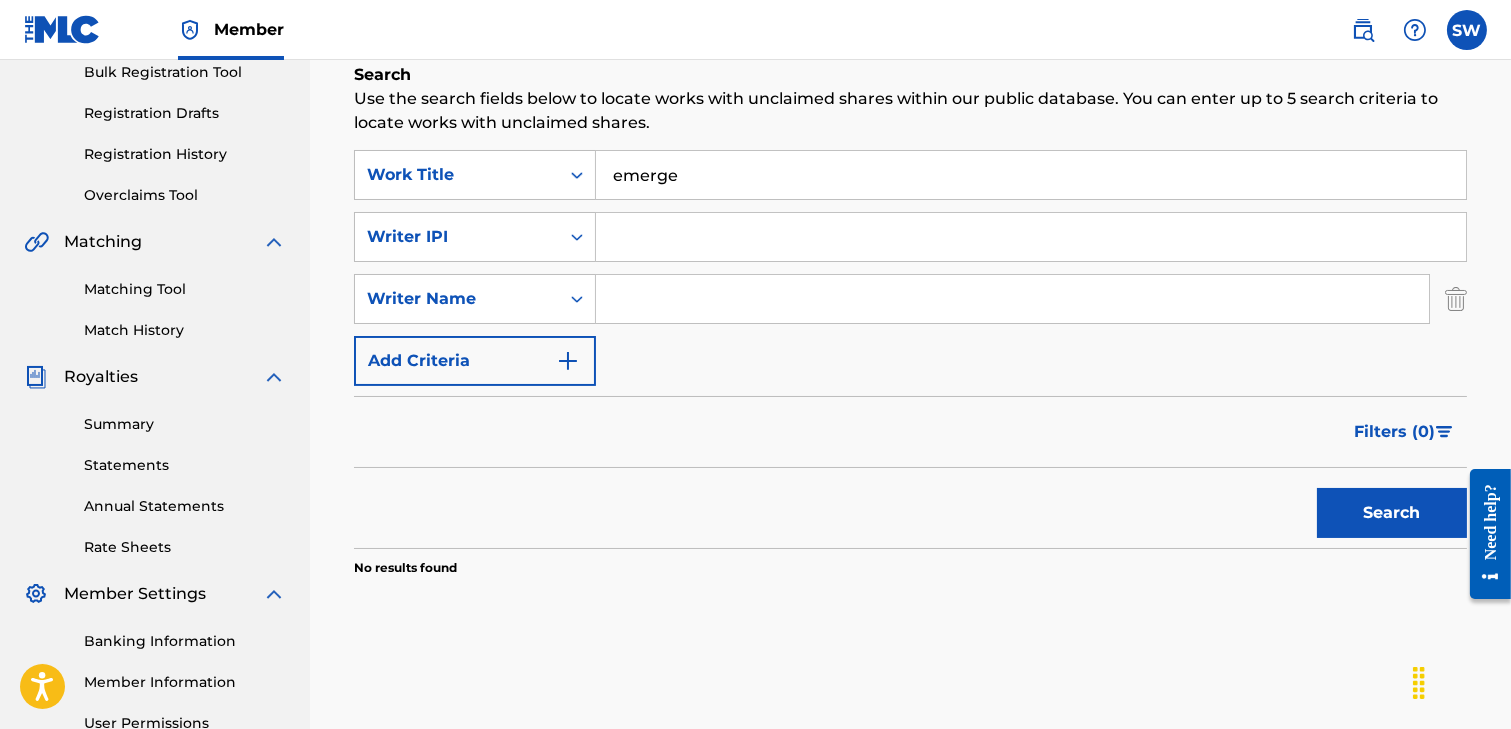click at bounding box center [1012, 299] 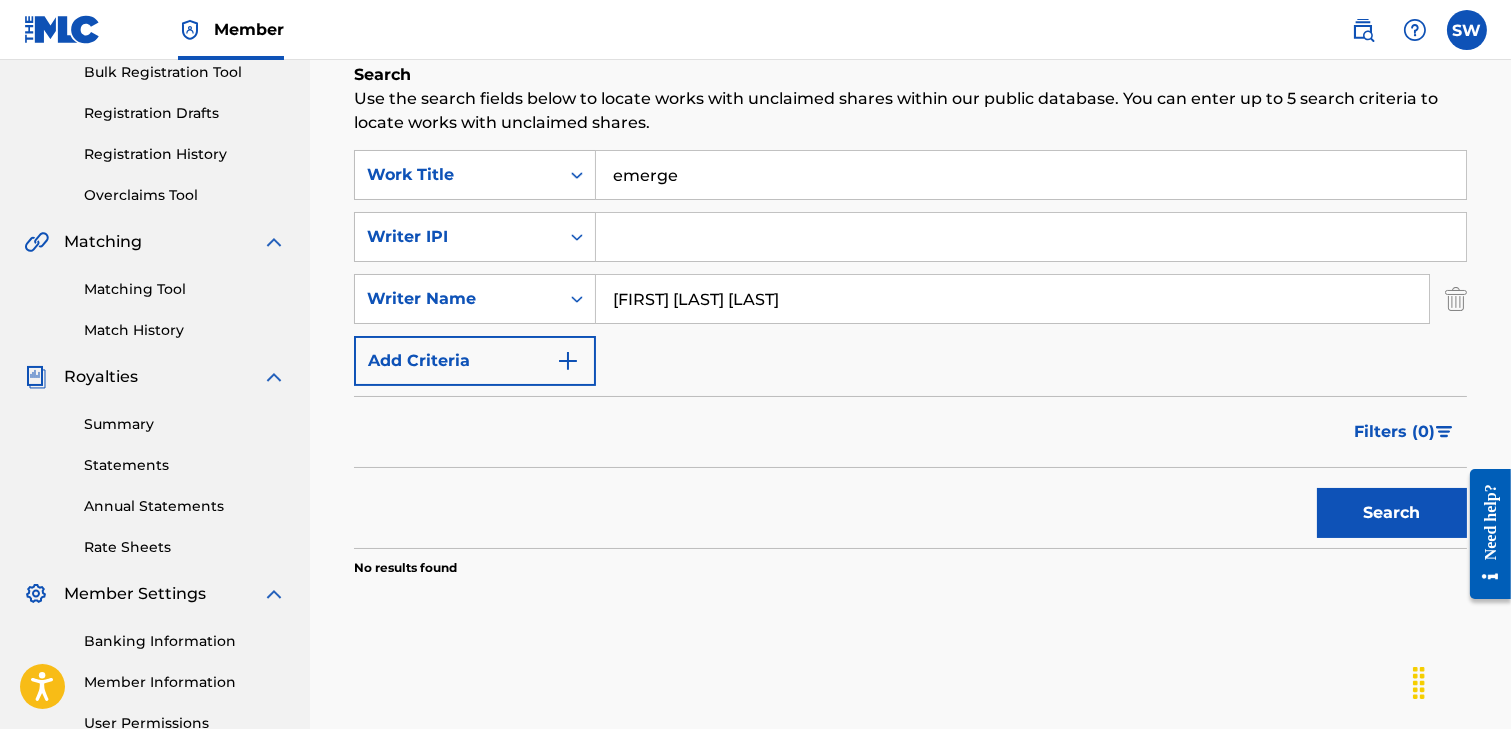 type on "[FIRST] [LAST] [LAST]" 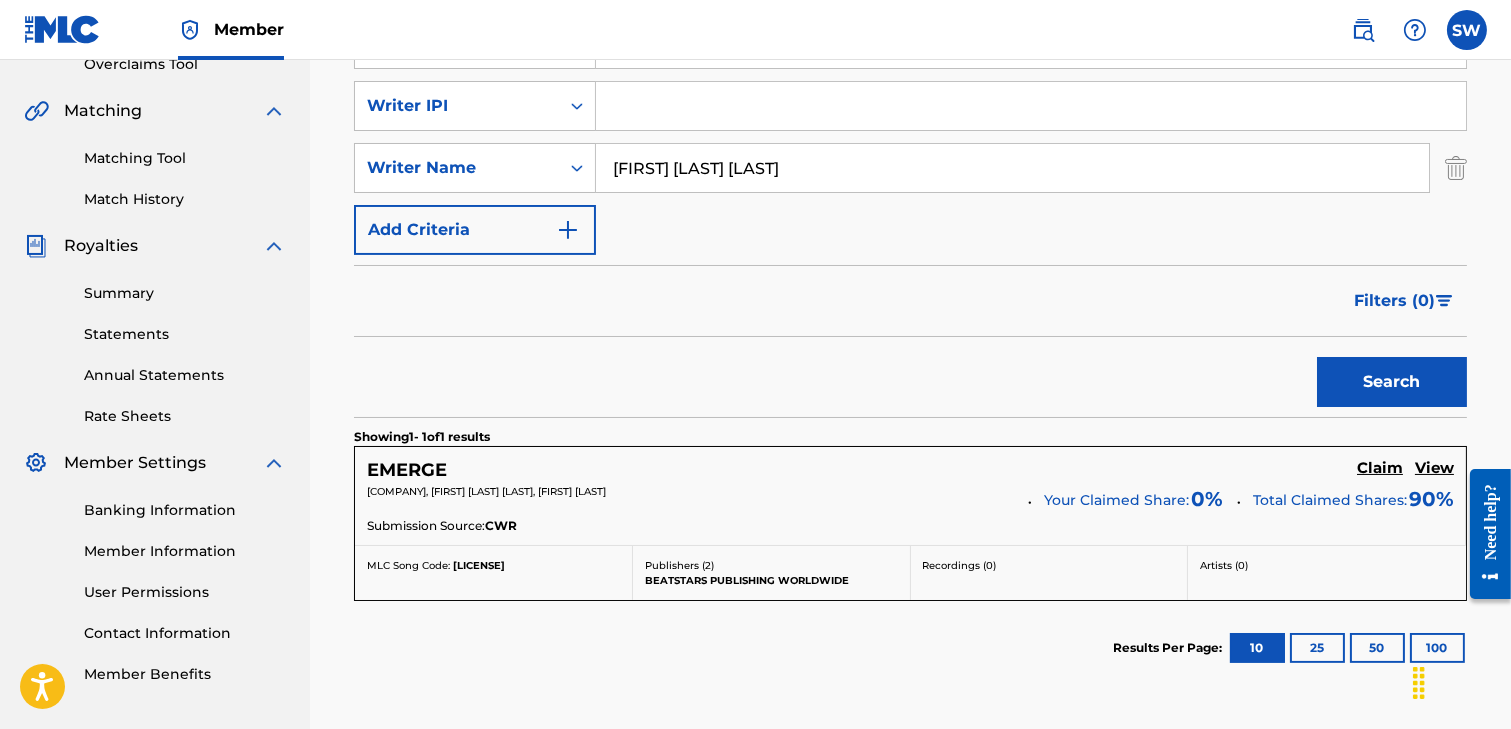 scroll, scrollTop: 436, scrollLeft: 0, axis: vertical 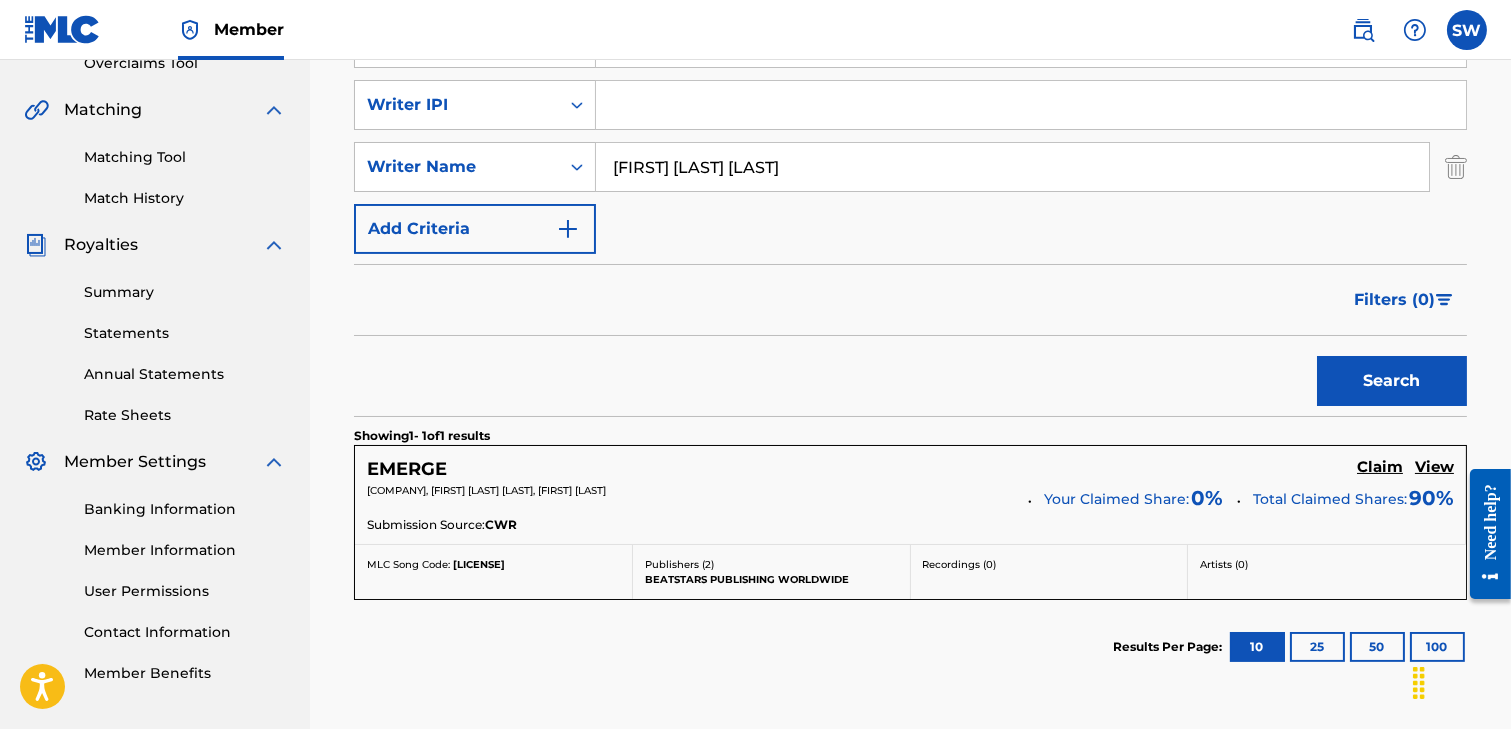 click on "View" at bounding box center [1434, 467] 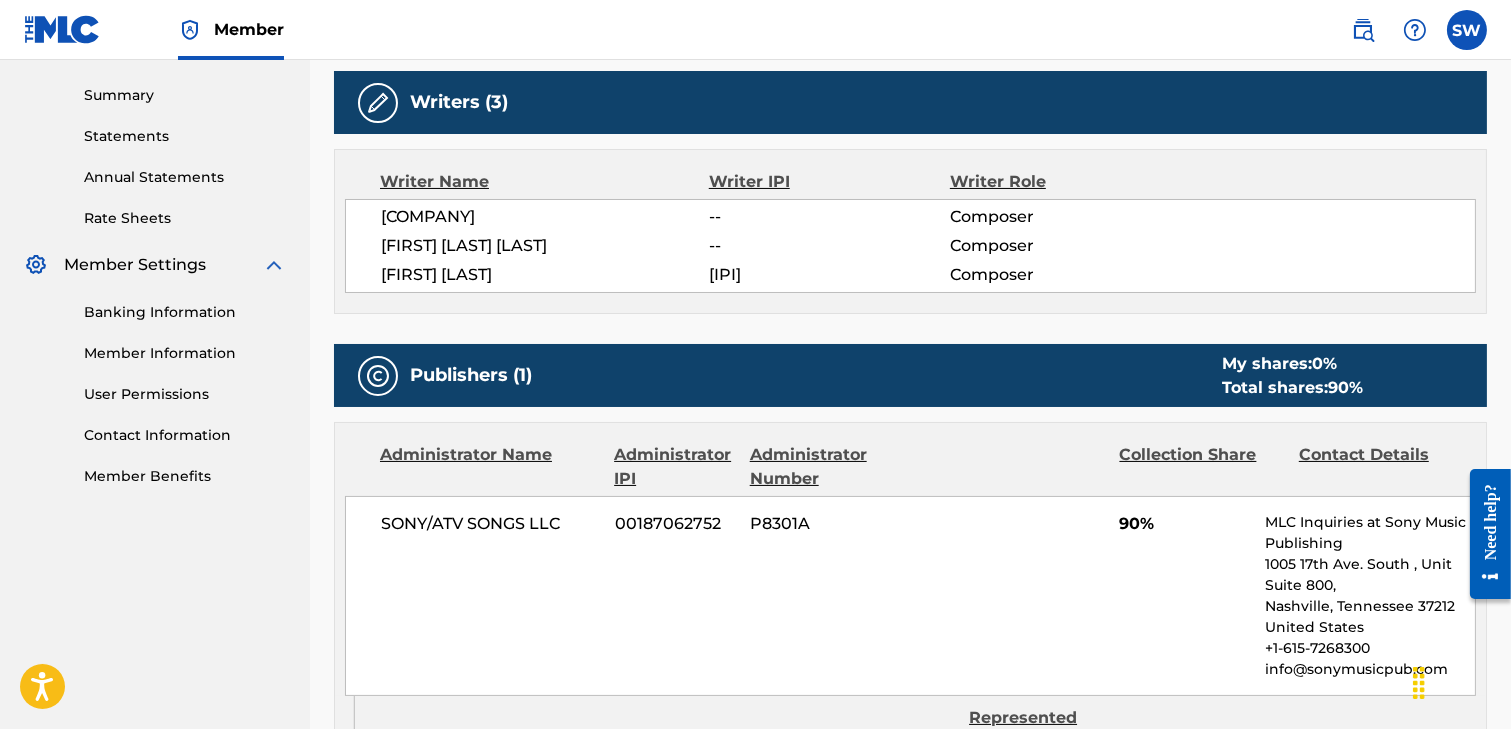 scroll, scrollTop: 621, scrollLeft: 0, axis: vertical 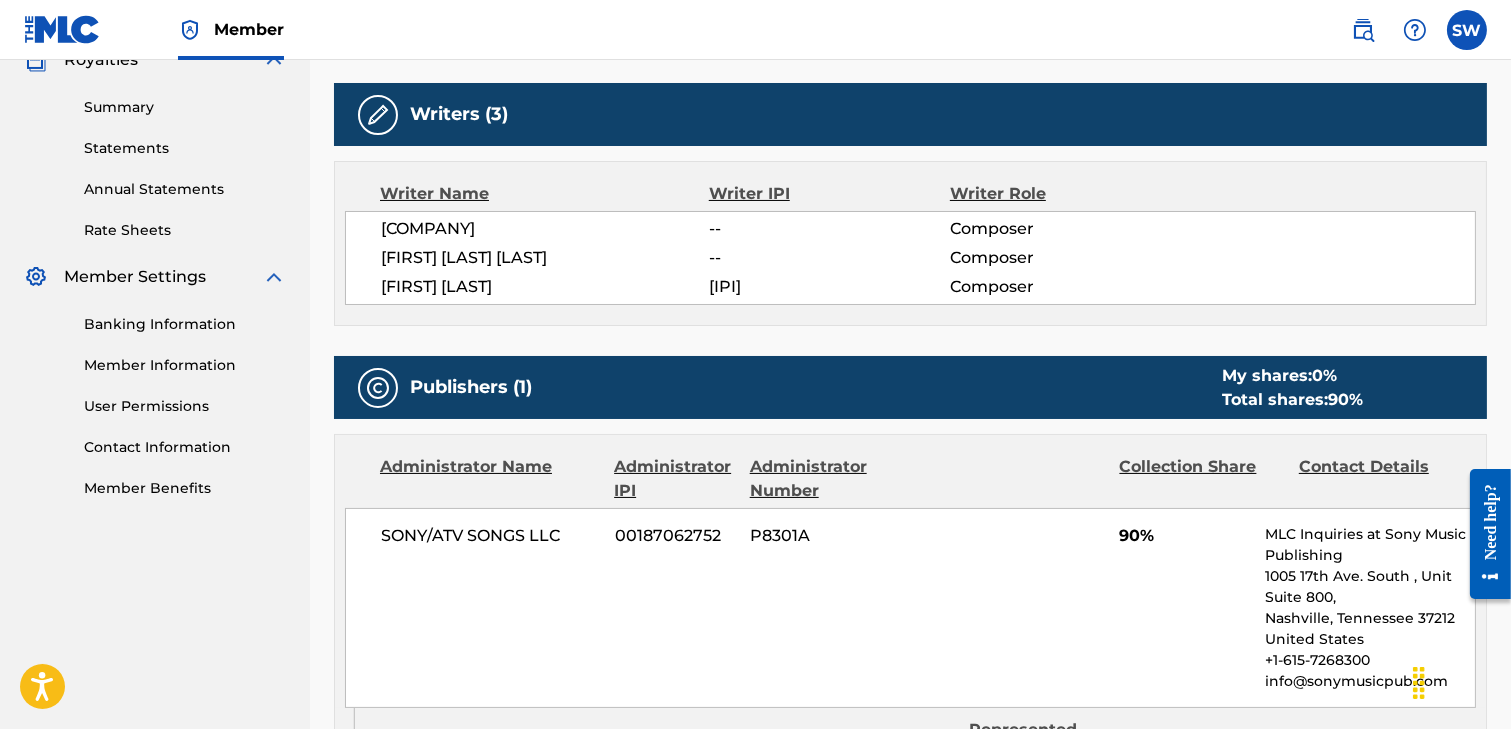 drag, startPoint x: 810, startPoint y: 284, endPoint x: 711, endPoint y: 288, distance: 99.08077 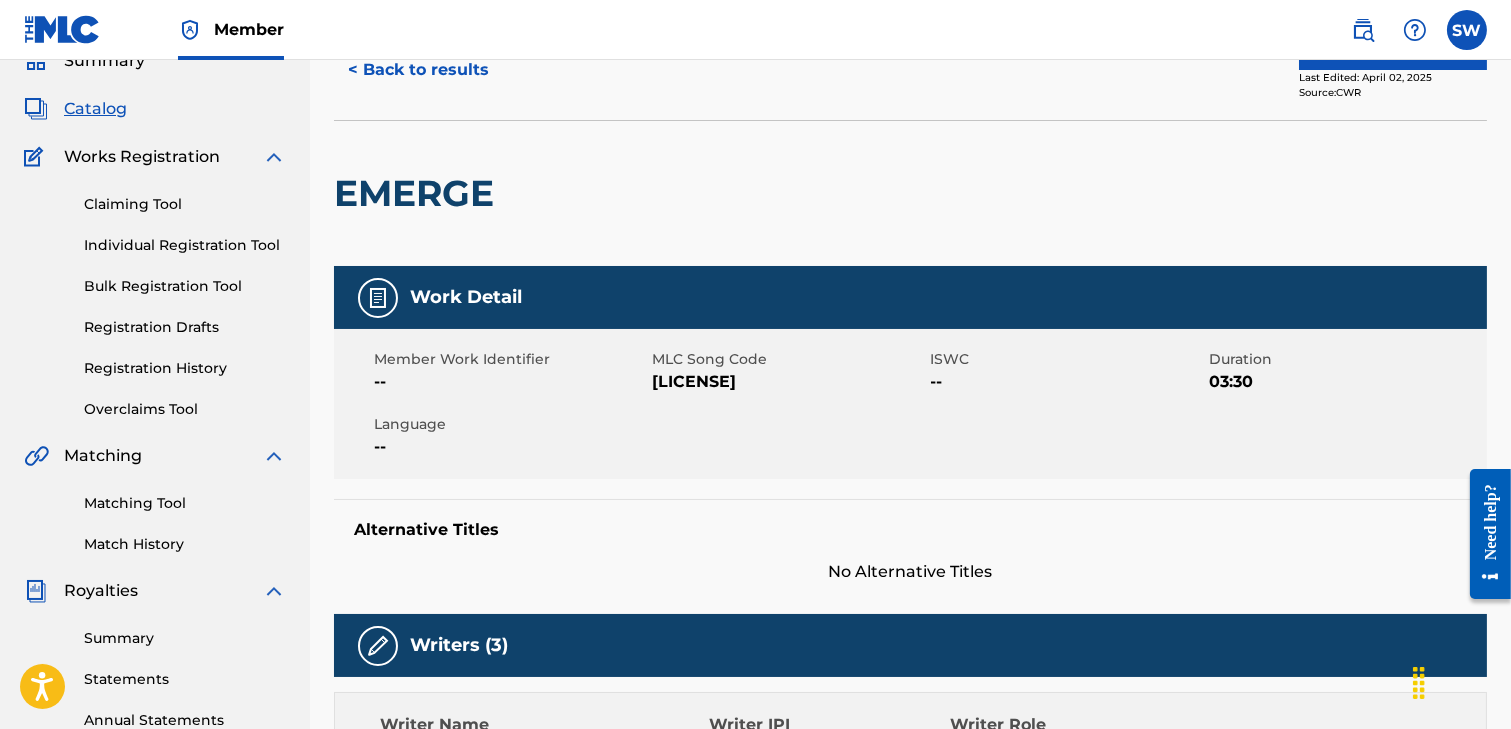 scroll, scrollTop: 0, scrollLeft: 0, axis: both 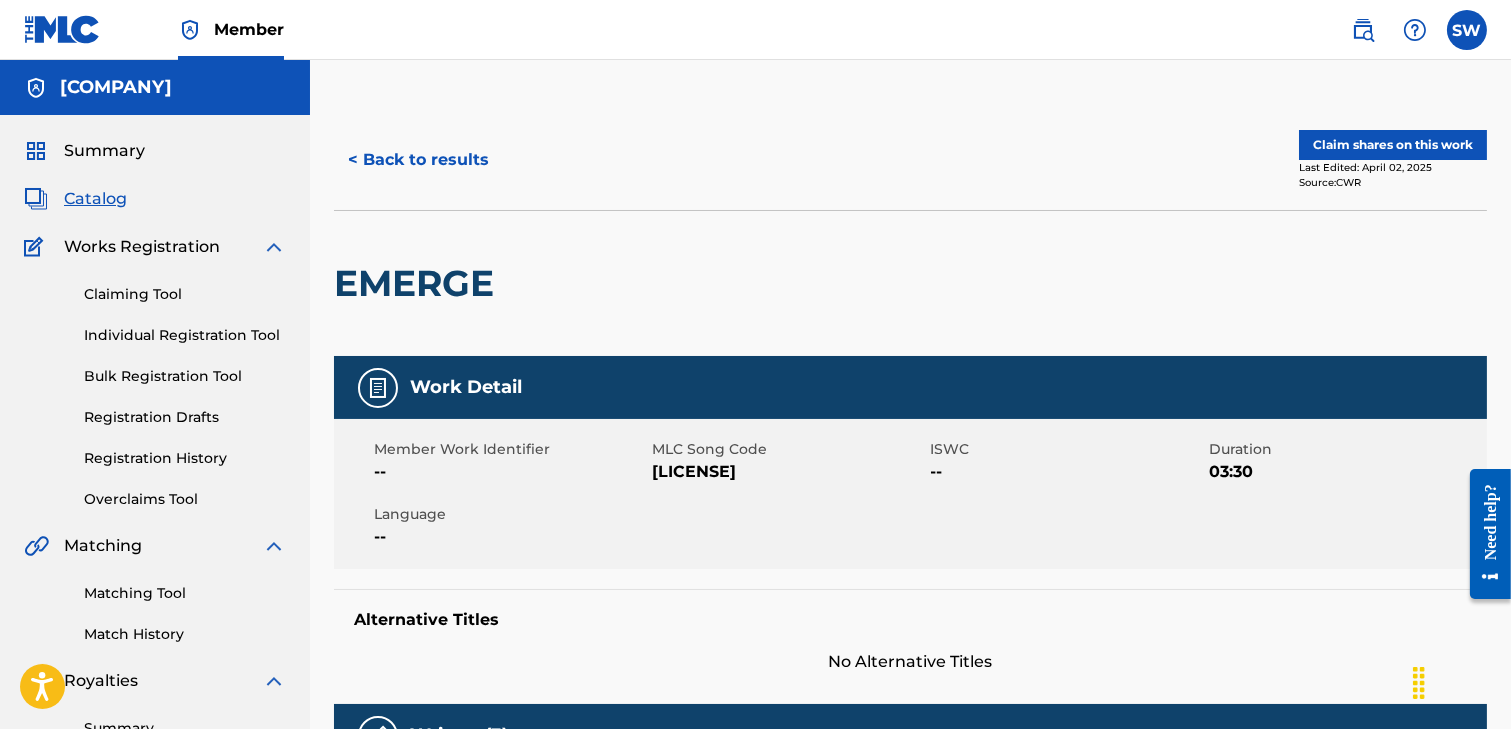 click on "Claiming Tool" at bounding box center [185, 294] 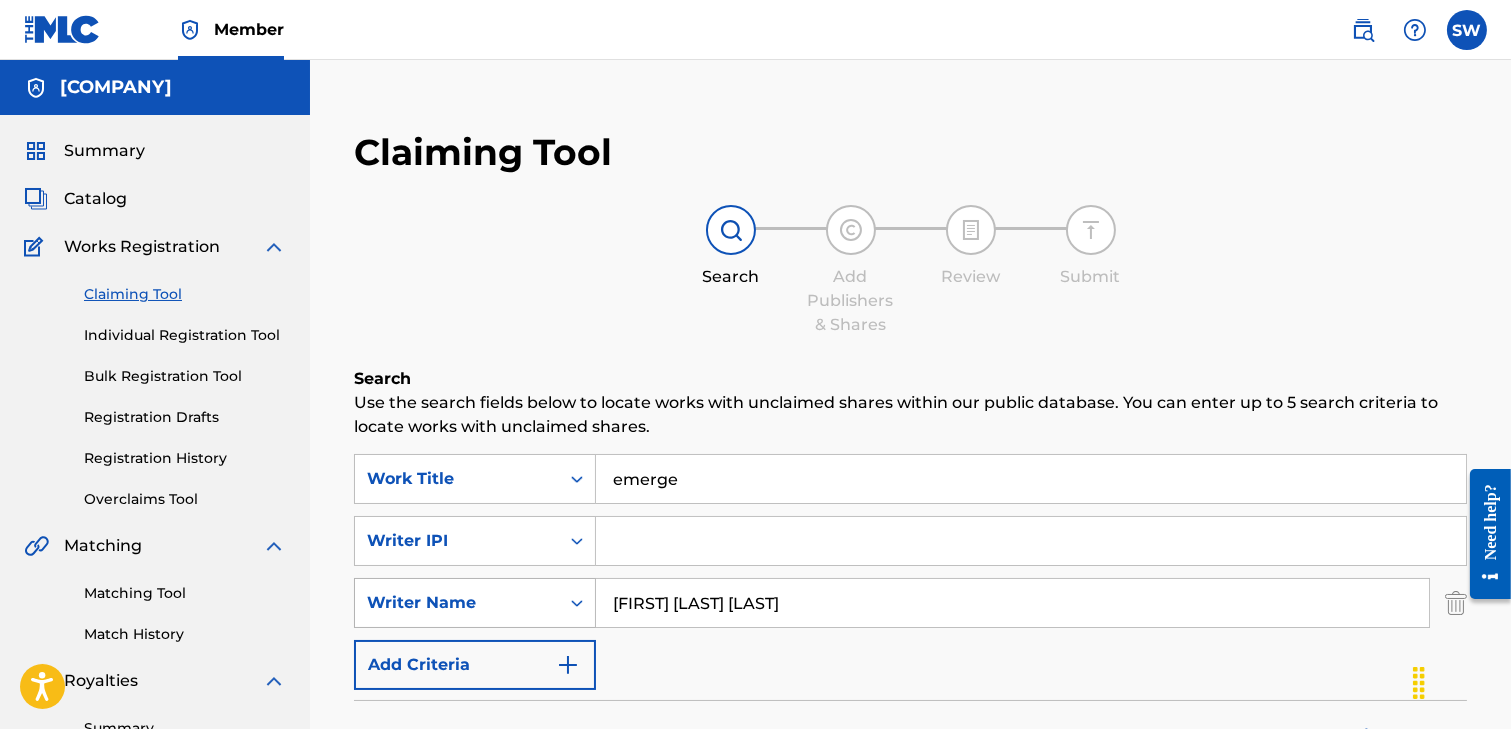drag, startPoint x: 675, startPoint y: 586, endPoint x: 556, endPoint y: 583, distance: 119.03781 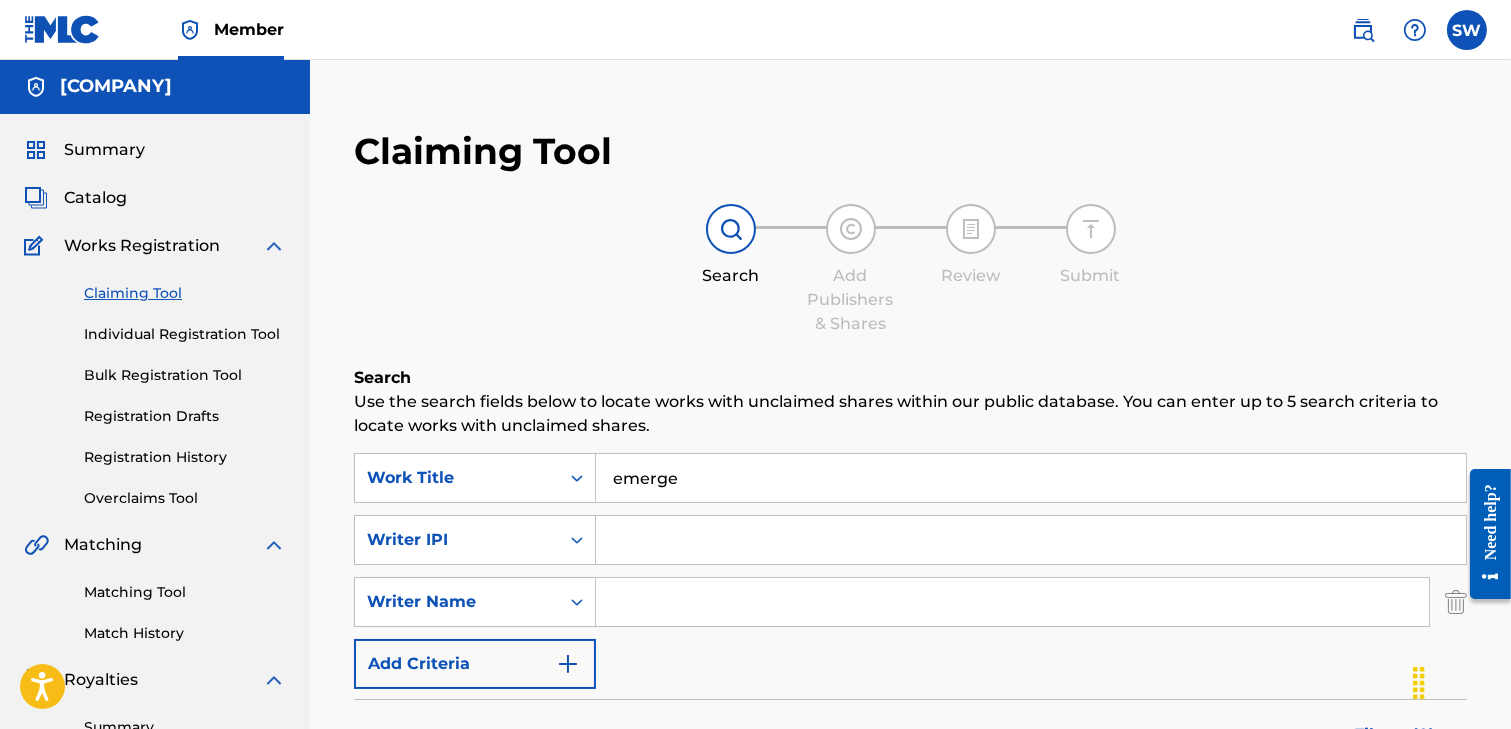 type 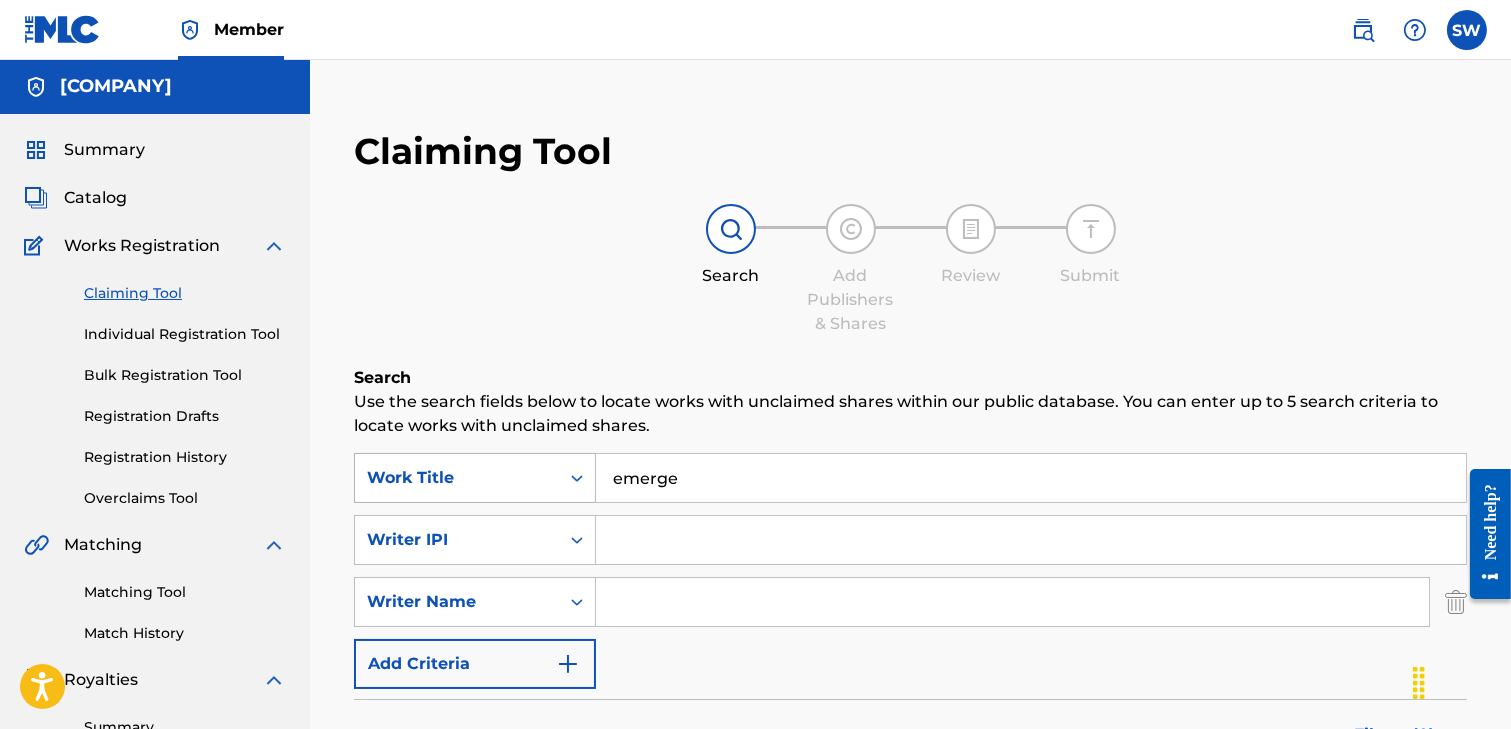 drag, startPoint x: 697, startPoint y: 478, endPoint x: 556, endPoint y: 480, distance: 141.01419 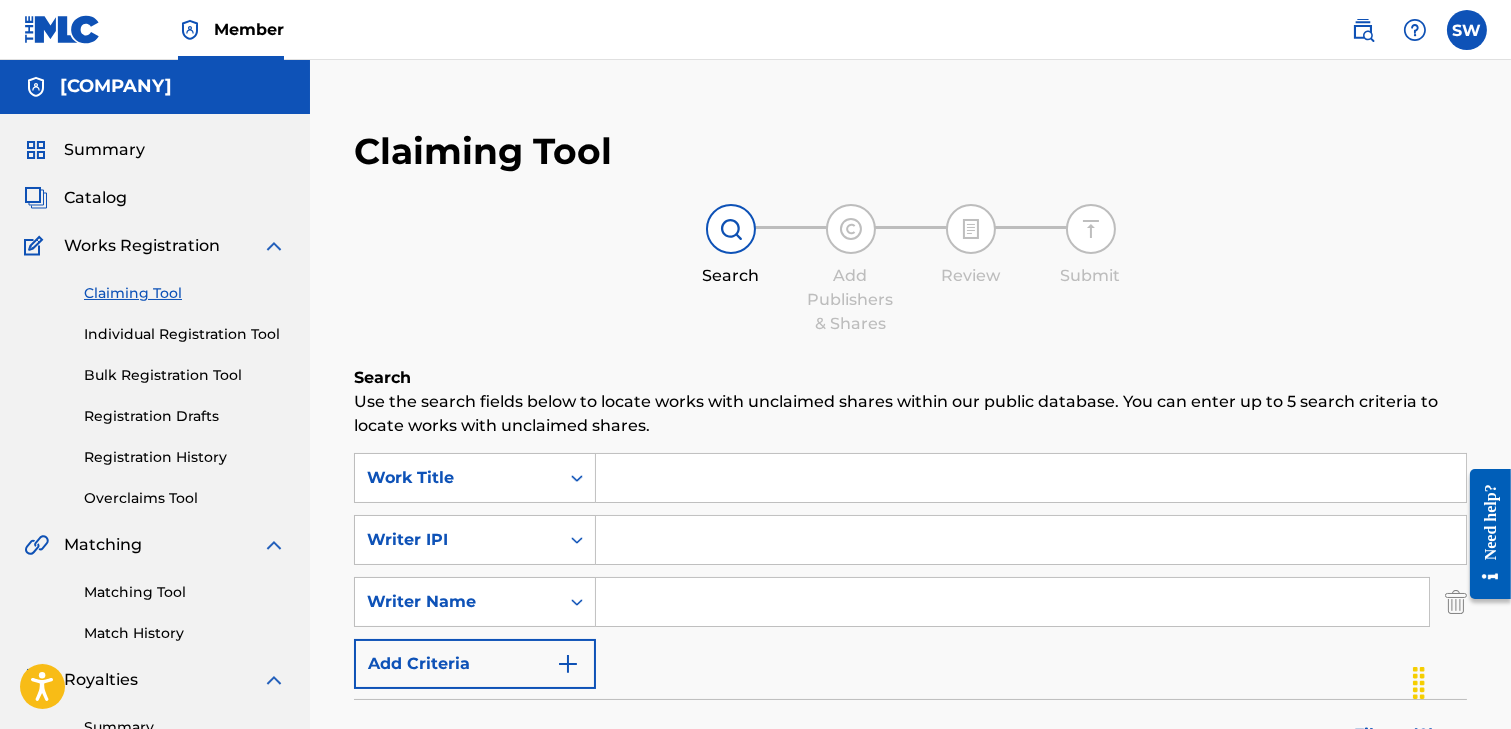 type 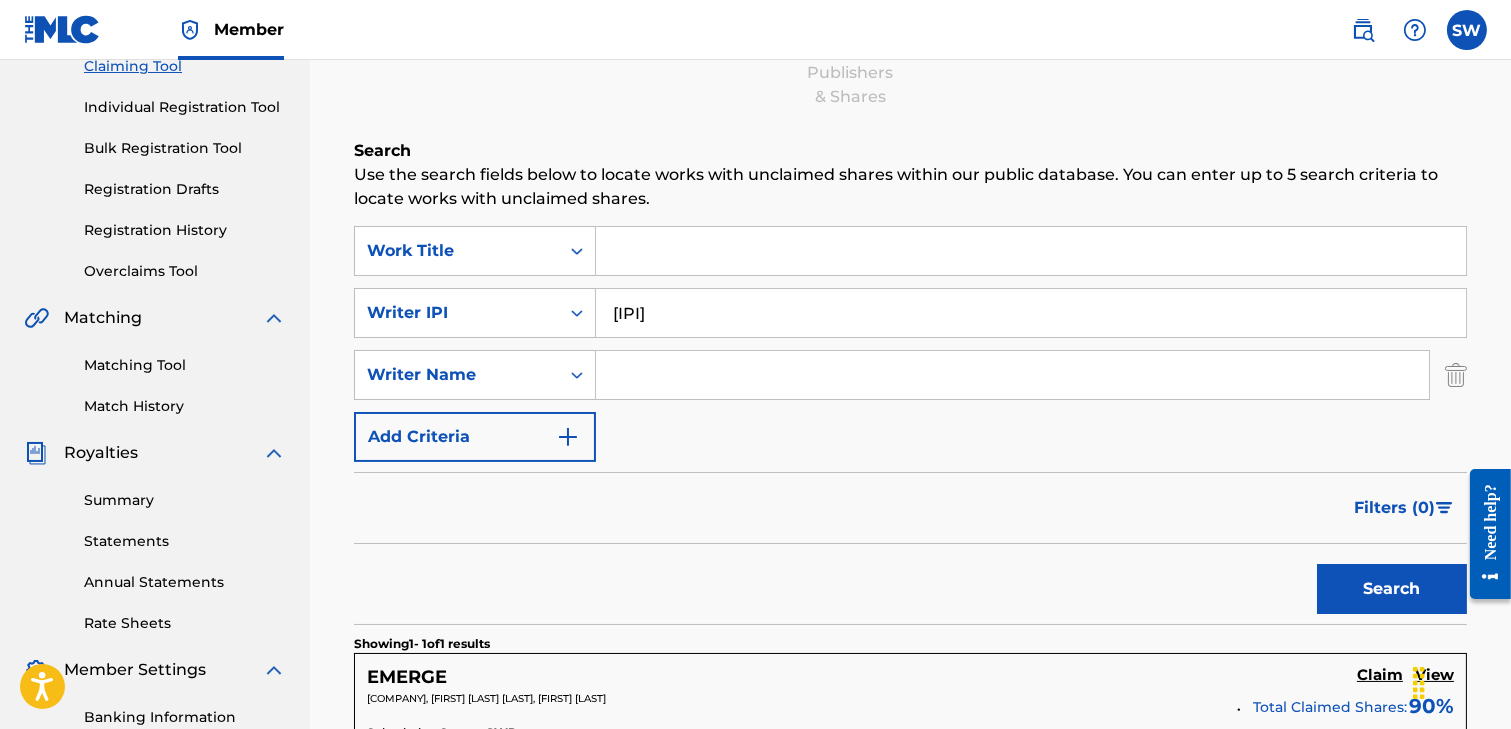 scroll, scrollTop: 248, scrollLeft: 0, axis: vertical 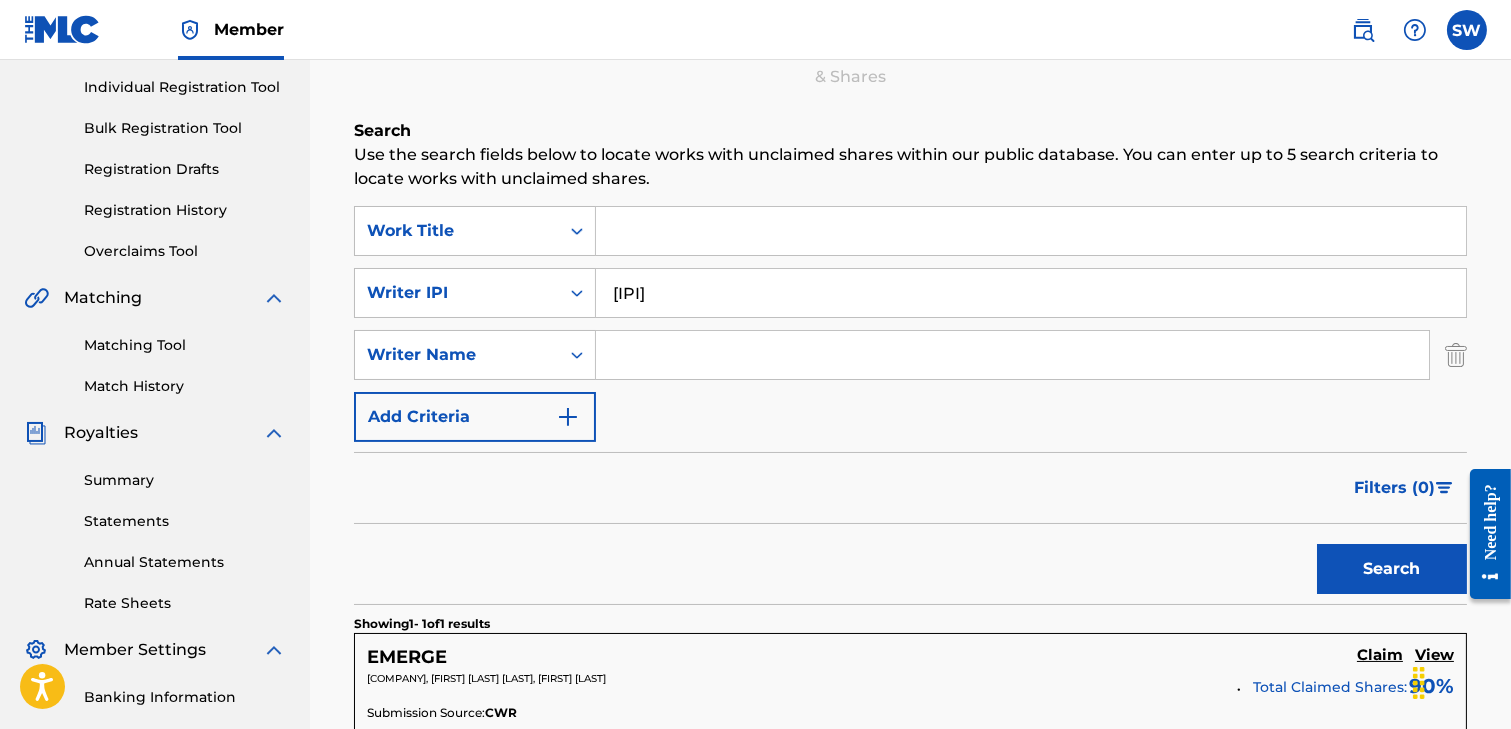type on "[IPI]" 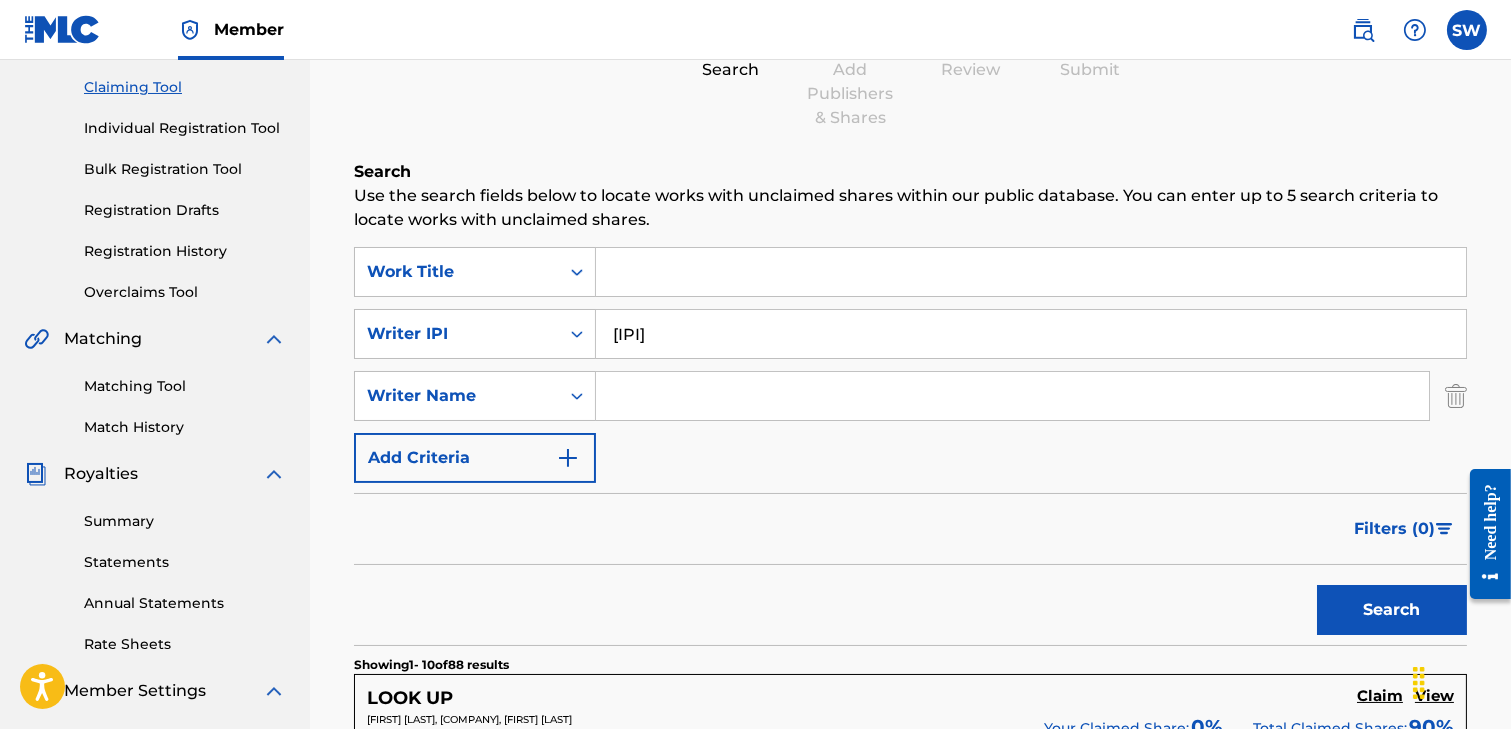 scroll, scrollTop: 0, scrollLeft: 0, axis: both 